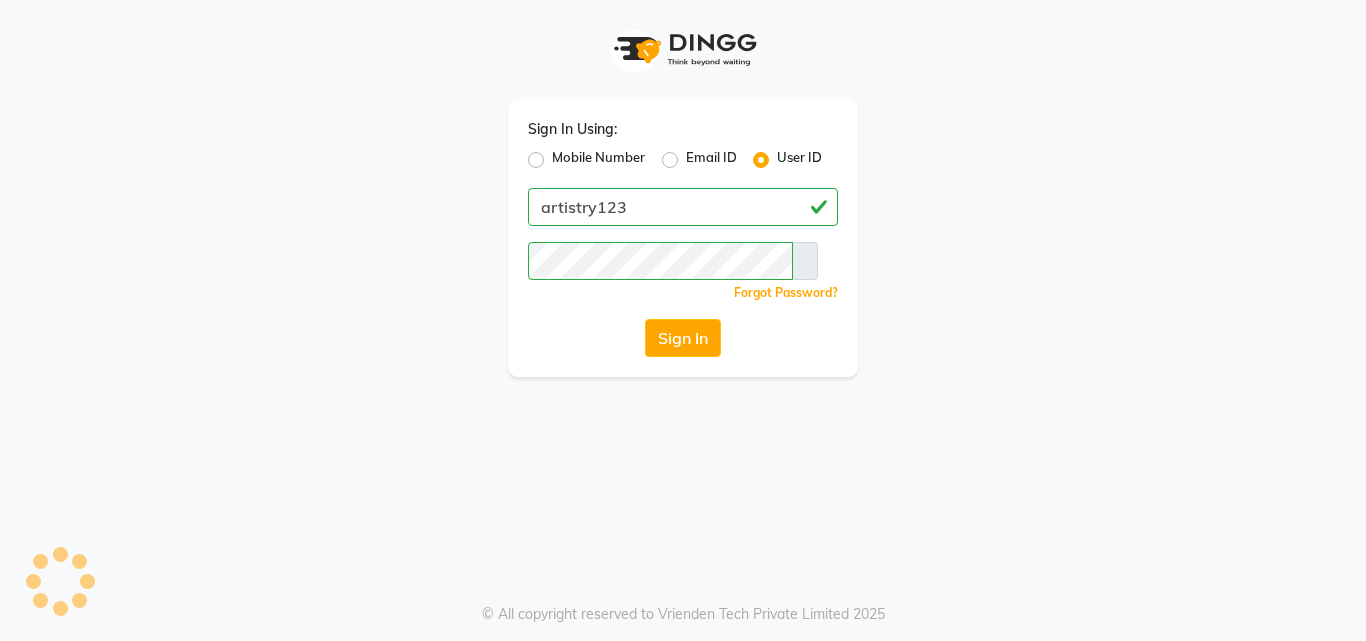 scroll, scrollTop: 0, scrollLeft: 0, axis: both 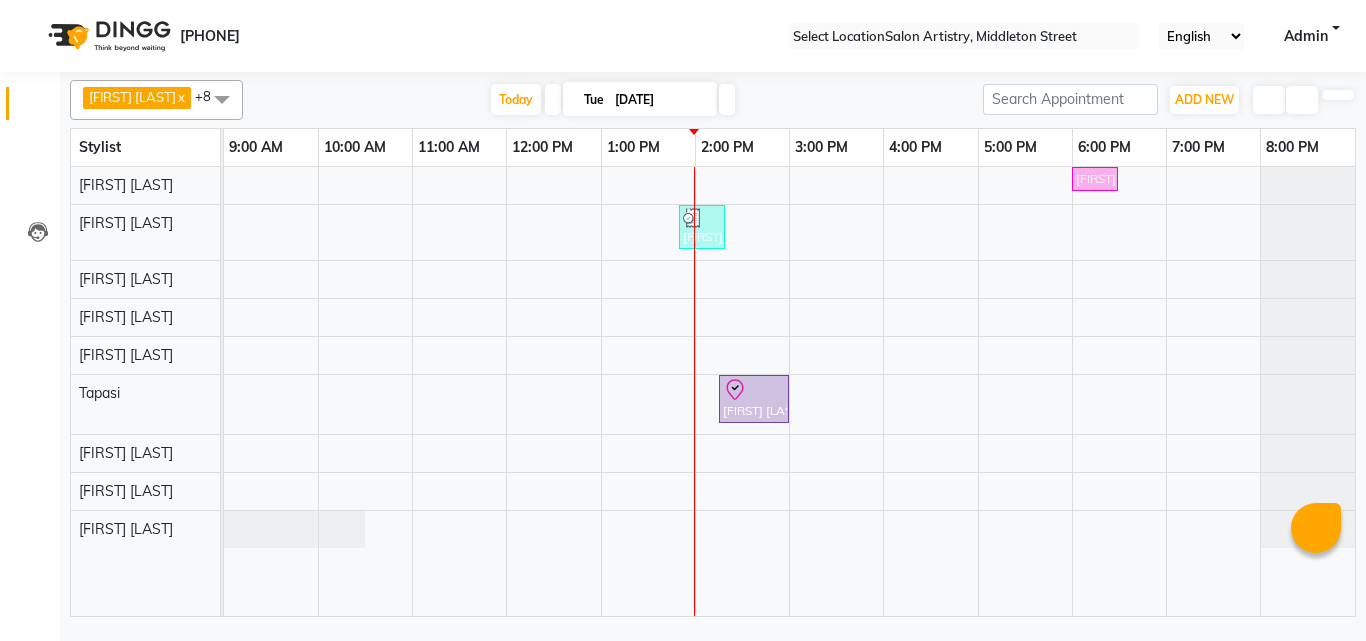 click at bounding box center (964, 37) 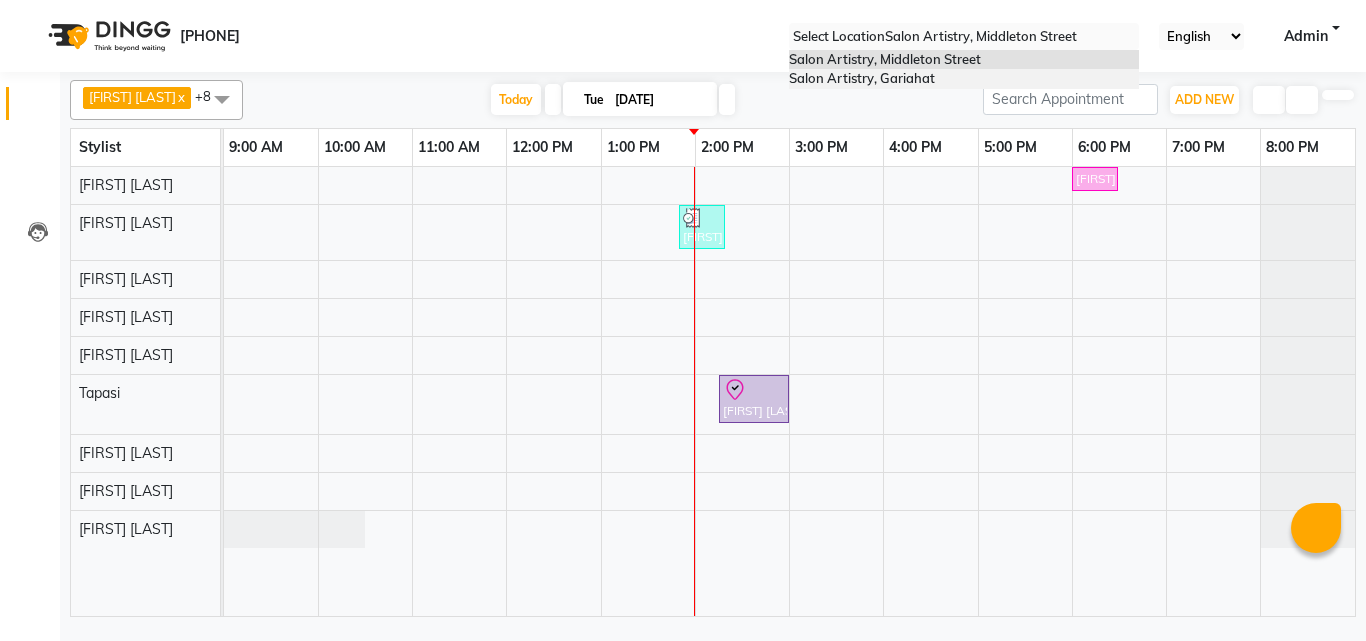 click on "Salon Artistry, [CITY]" at bounding box center (862, 78) 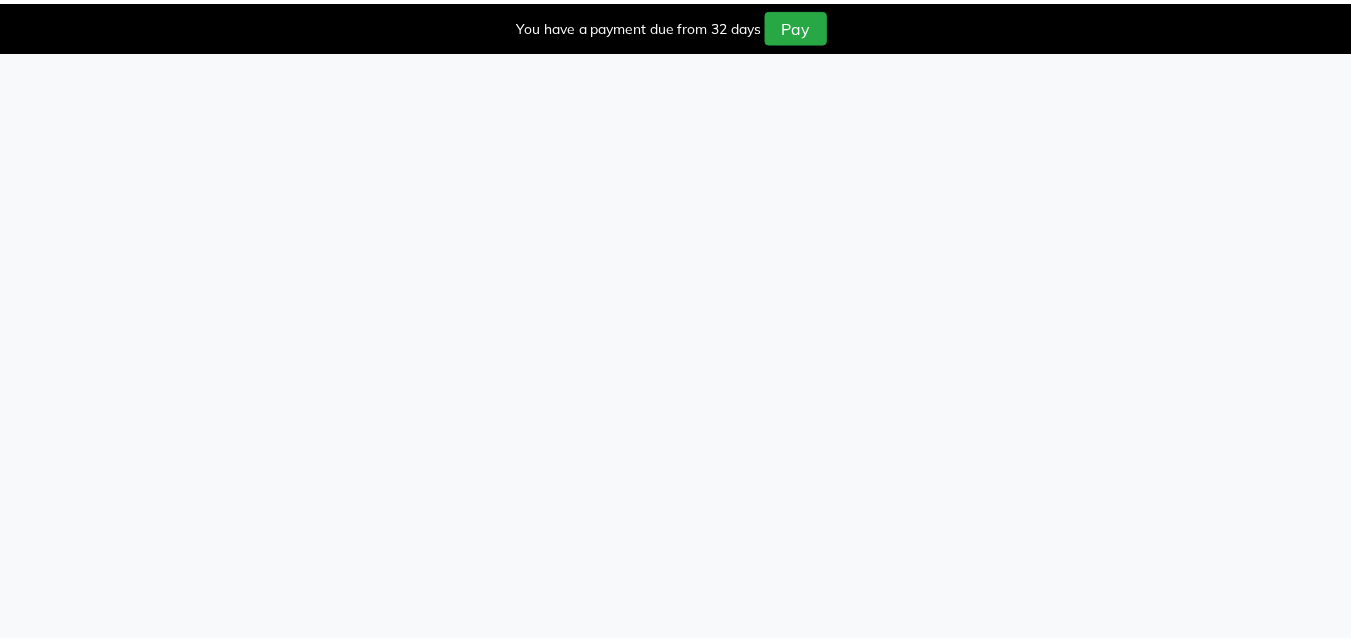 scroll, scrollTop: 0, scrollLeft: 0, axis: both 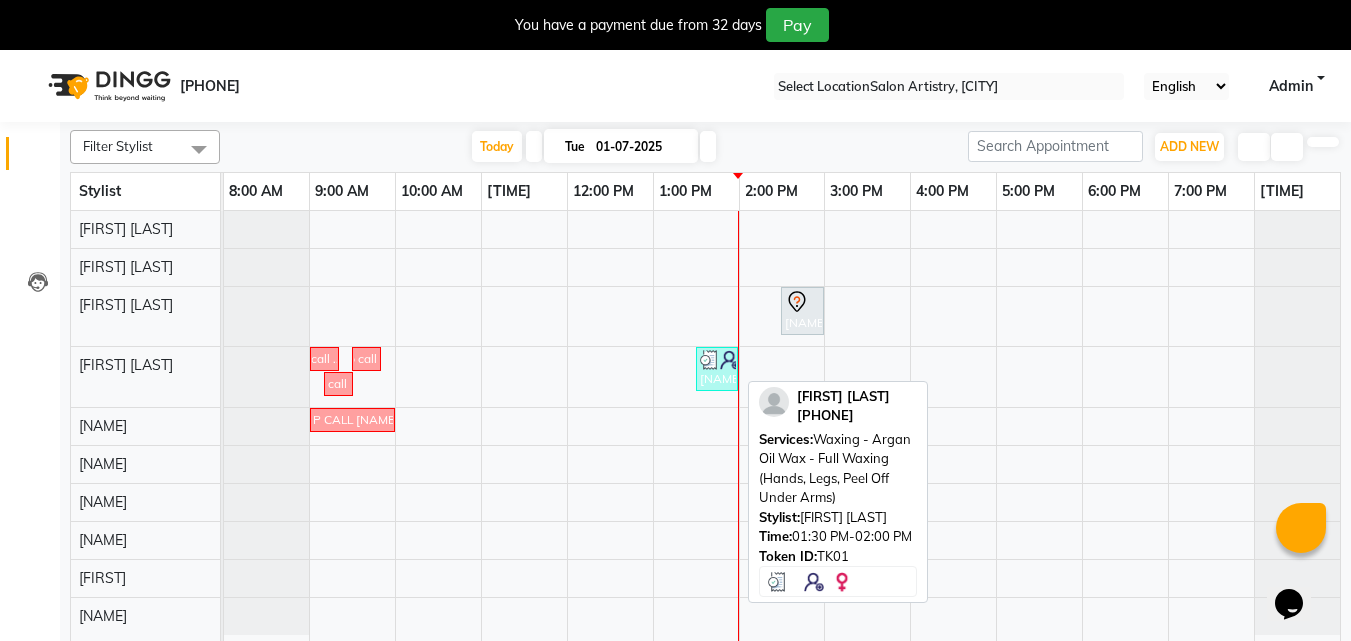 click on "[NAME], TK01, [TIME] - [TIME], [SERVICE]" at bounding box center (802, 311) 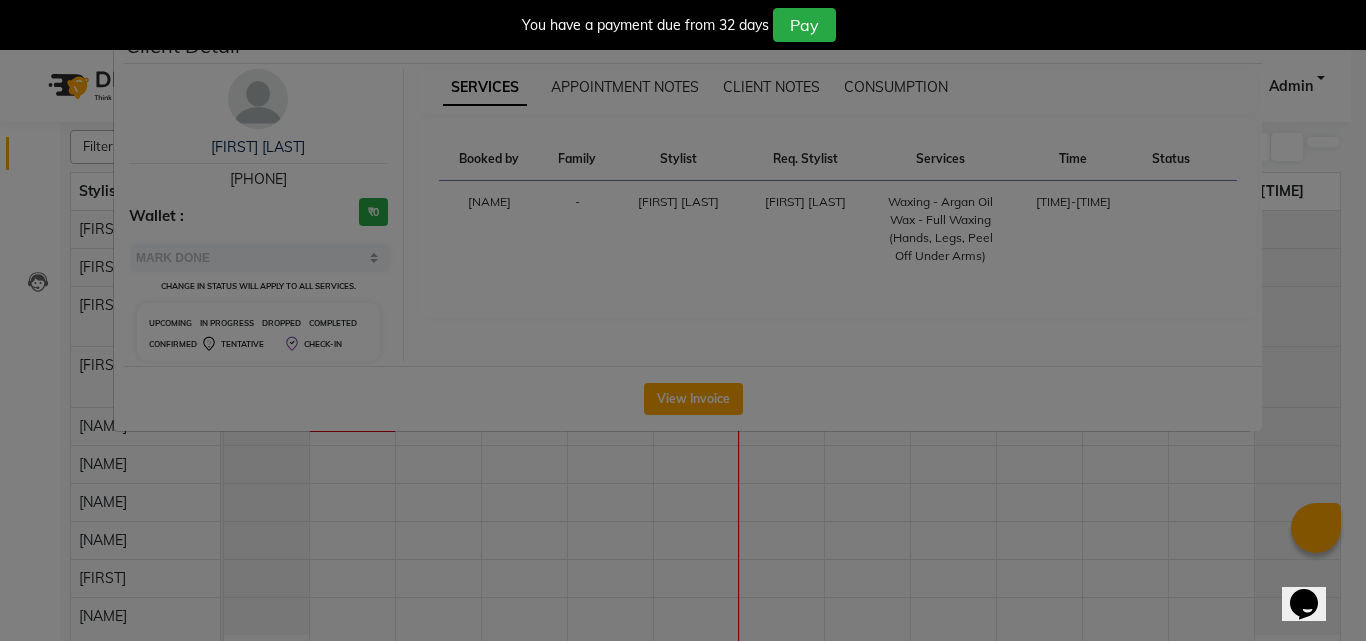 drag, startPoint x: 216, startPoint y: 186, endPoint x: 323, endPoint y: 185, distance: 107.00467 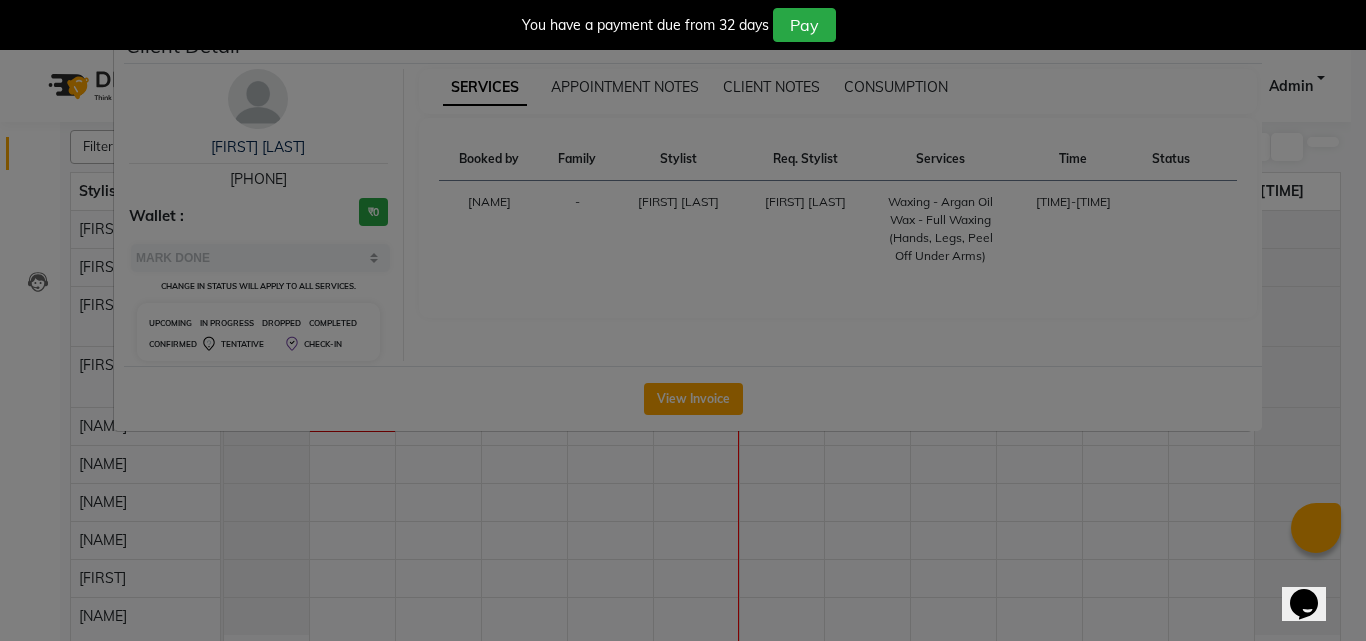 click at bounding box center [1247, 38] 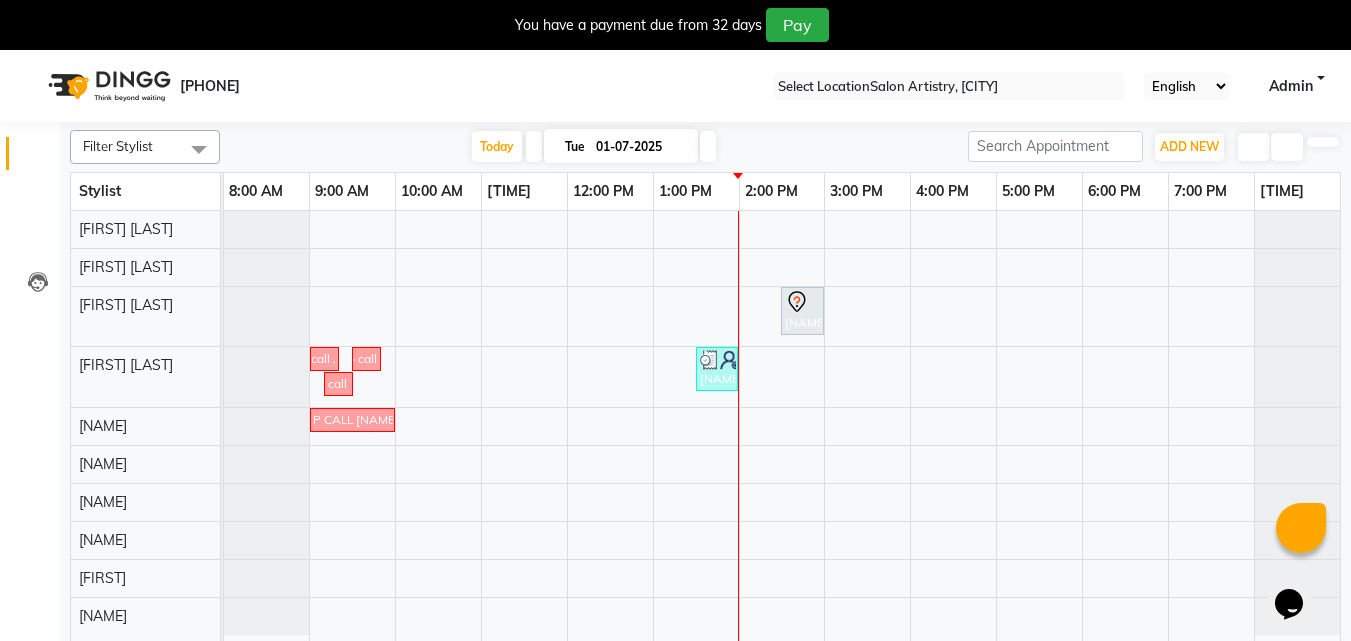 click at bounding box center (1335, 8) 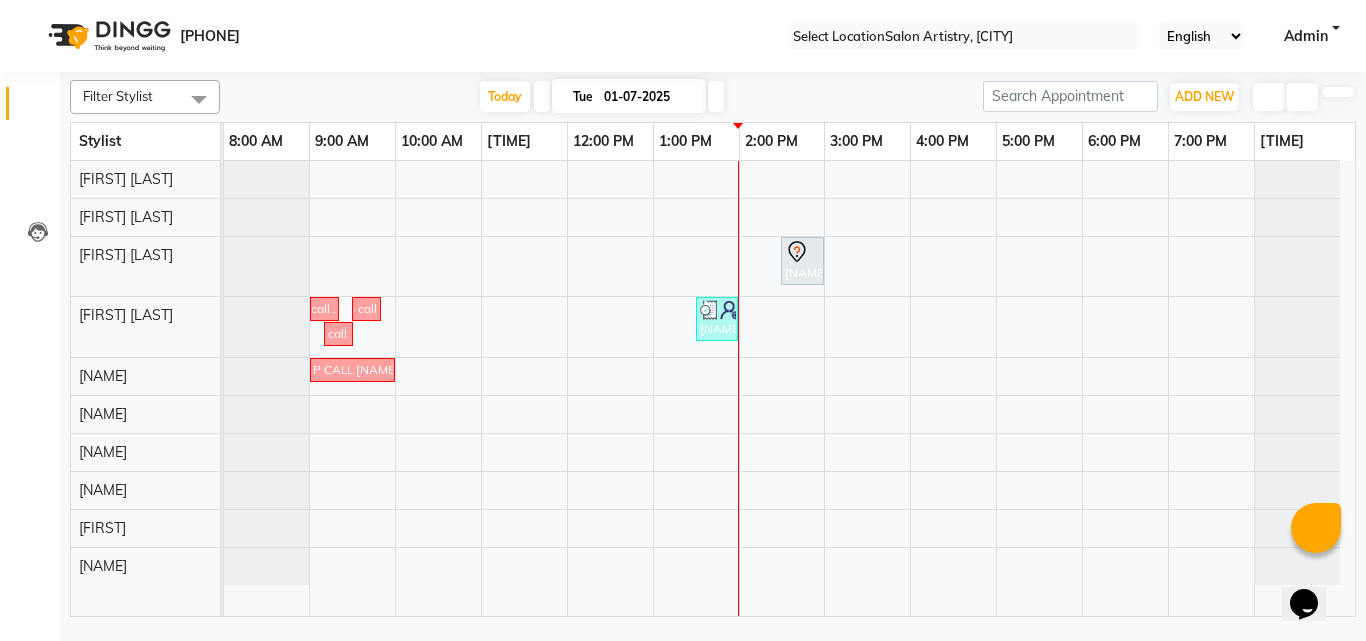 click at bounding box center (716, 96) 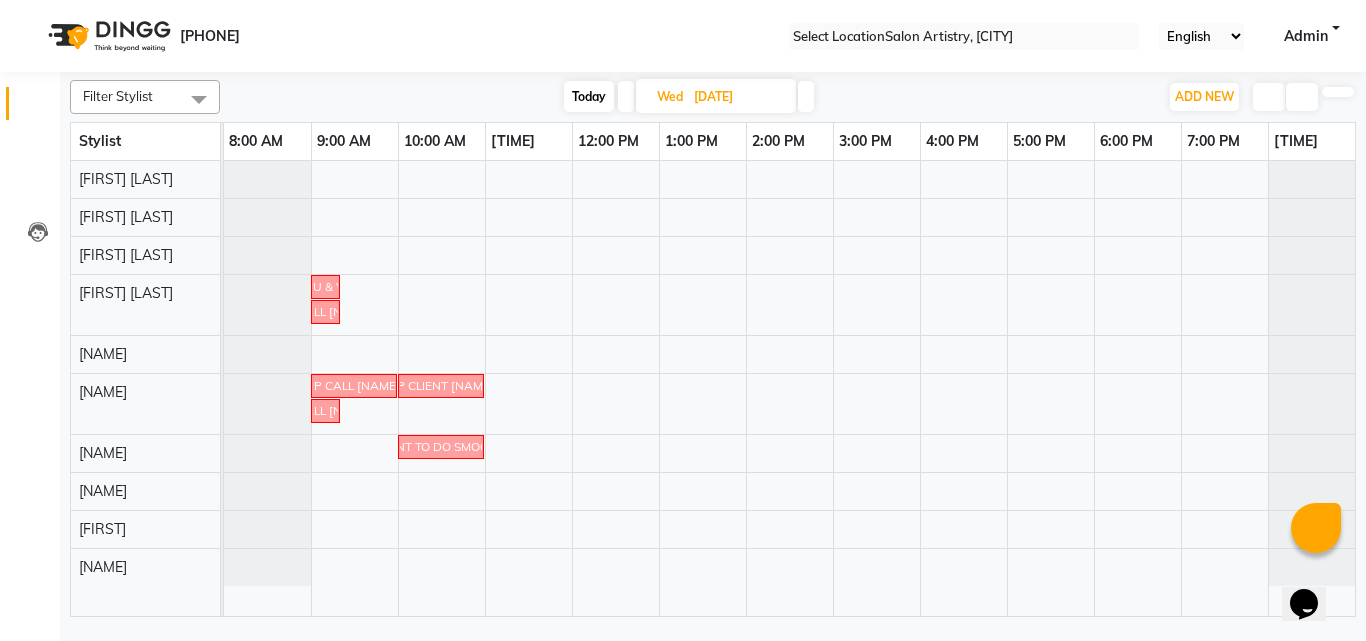 click on "FOLLOWUP CALL ( [NAME] & [NAME] ) [NAME] [PHONE] FOLLOWUP CALL [NAME] [PHONE] FOLLOWUP CALL [NAME] [PHONE] FOLLOW UP CLIENT [NAME] [PHONE] FOLLOWUP CALL [NAME] [PHONE] [NAME] [PHONE] CALL CLIENT.....WANT TO DO SMOOTHENING.....WE GIVE BEST PRICE 6K" at bounding box center (789, 388) 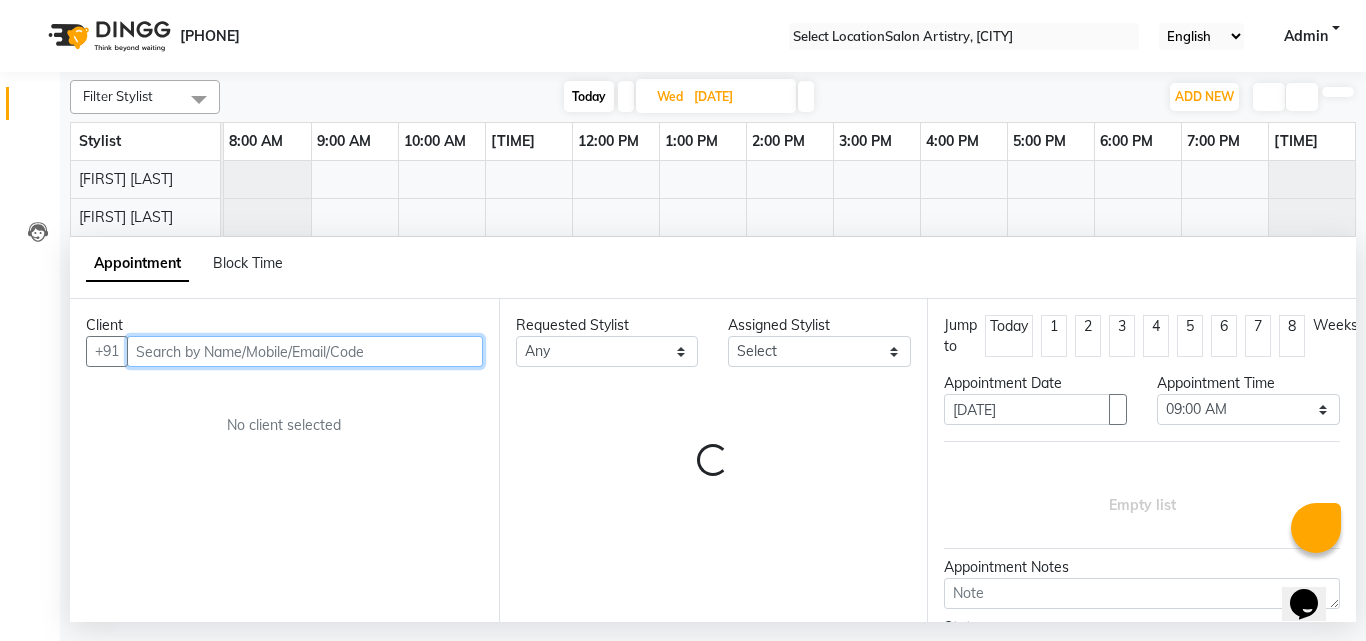drag, startPoint x: 235, startPoint y: 341, endPoint x: 247, endPoint y: 335, distance: 13.416408 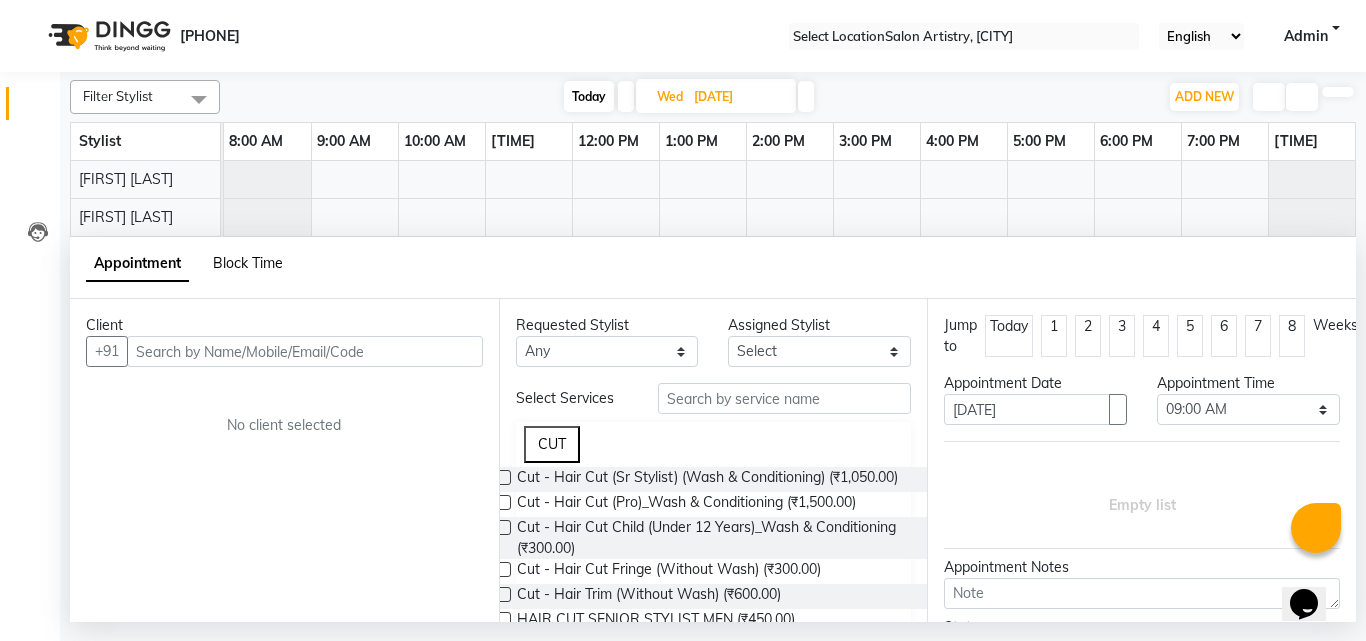 click on "Block Time" at bounding box center (248, 263) 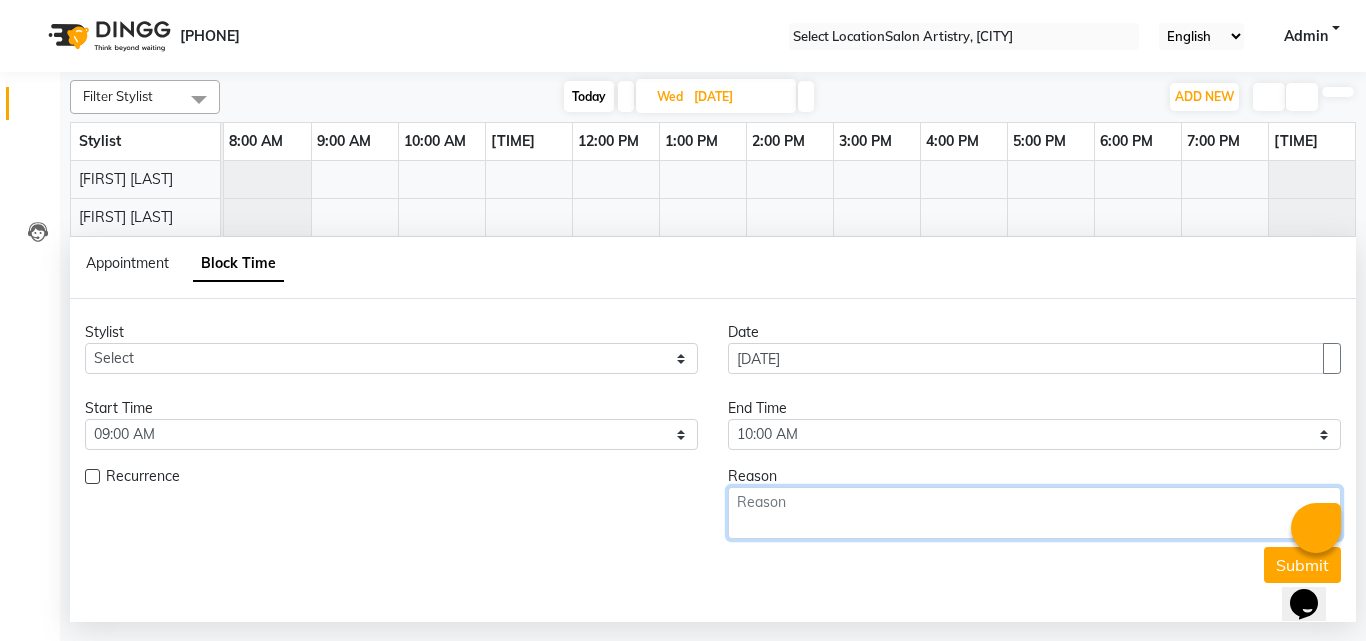 click at bounding box center (1034, 513) 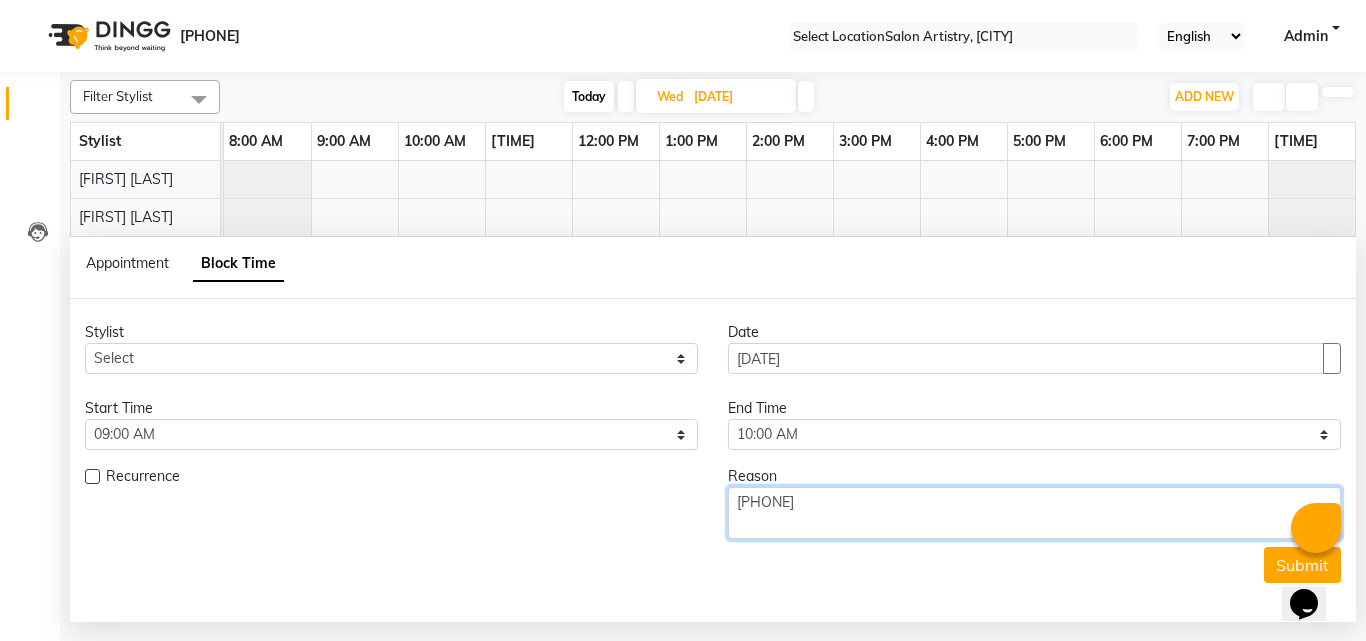 paste on "[PRODUCT]" 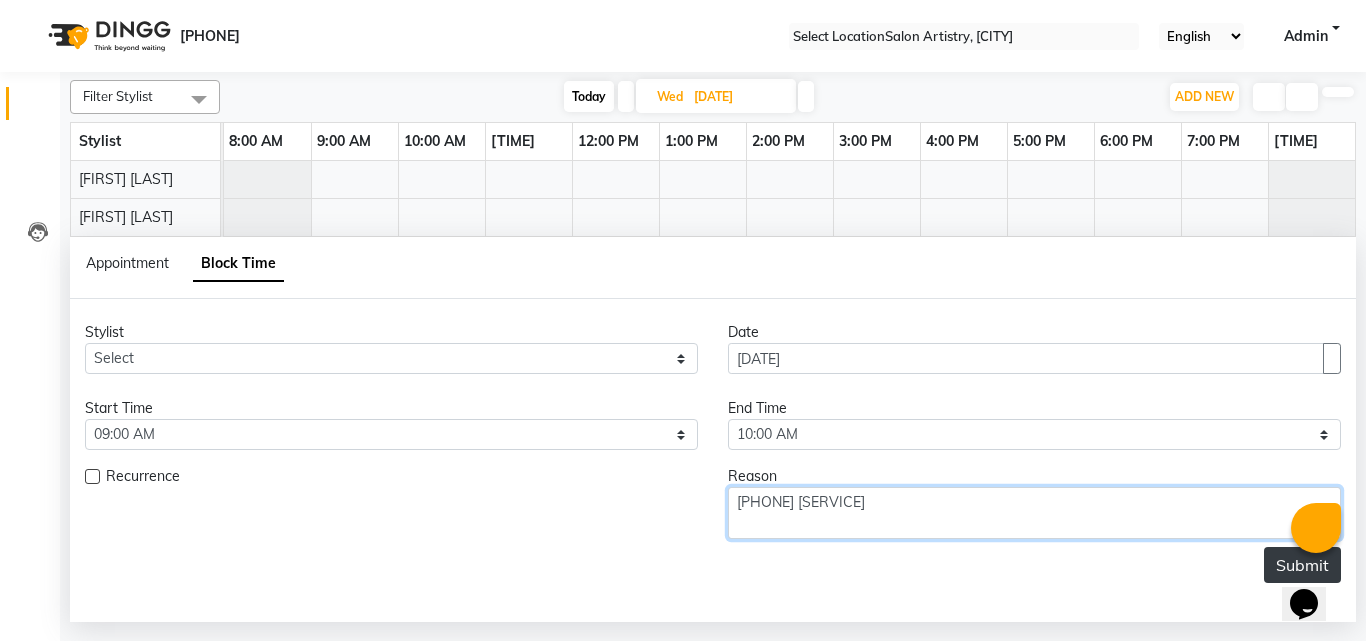 type on "9883022210 Texture (Botoplex For Curly Hair)" 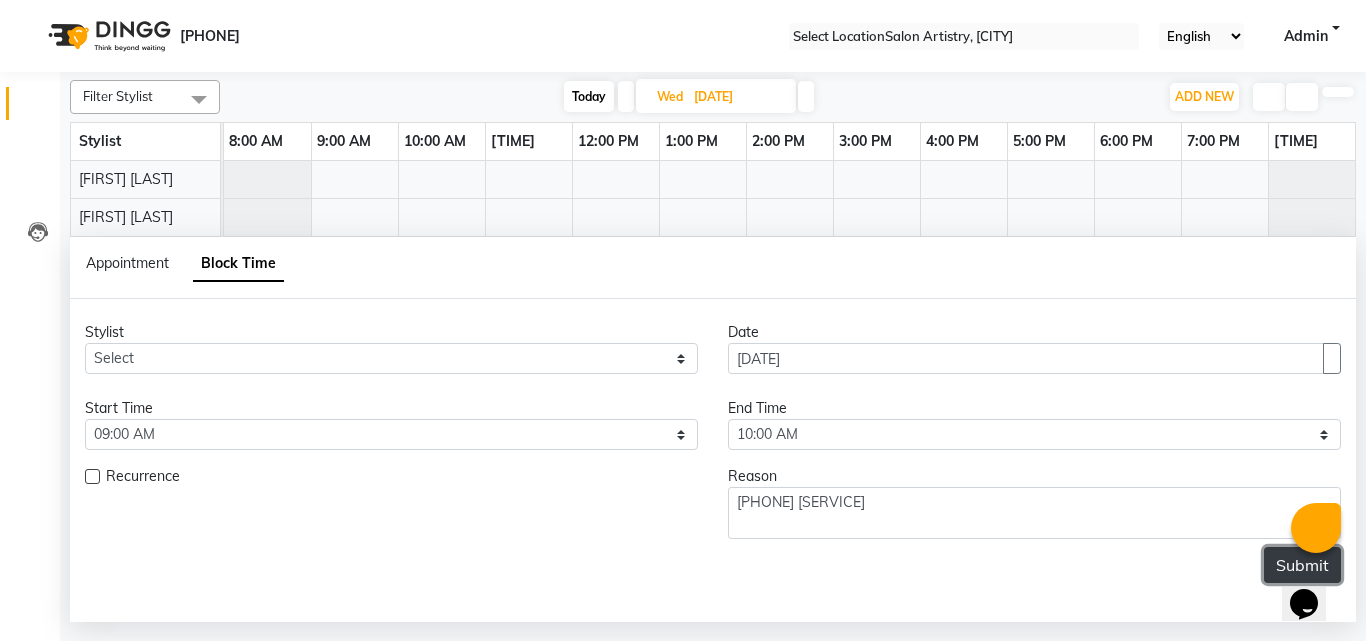 click on "Submit" at bounding box center (1302, 565) 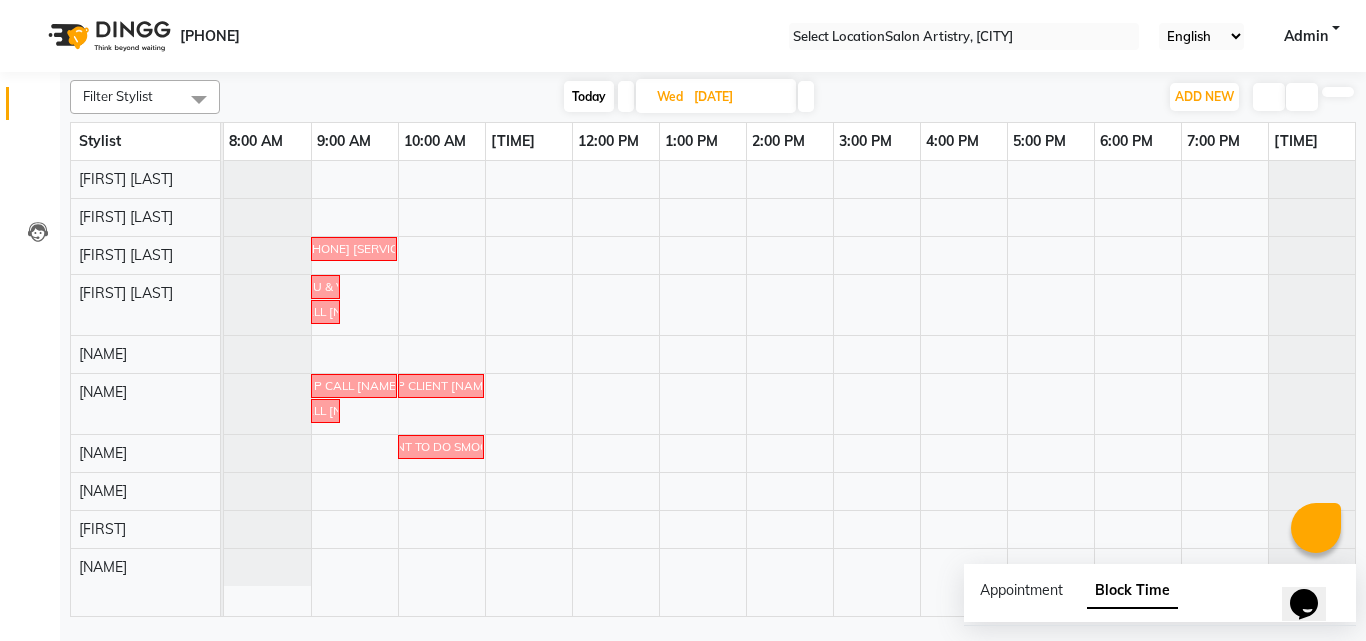click on "Admin" at bounding box center (1306, 36) 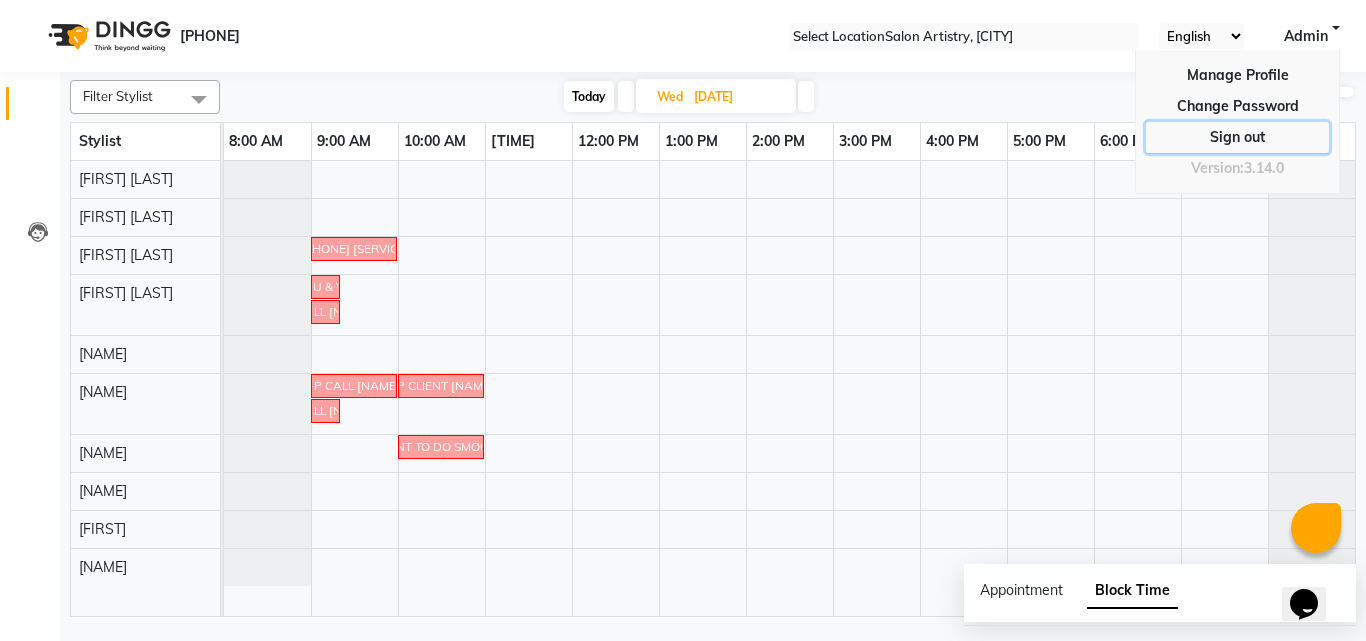 click on "Sign out" at bounding box center (1237, 106) 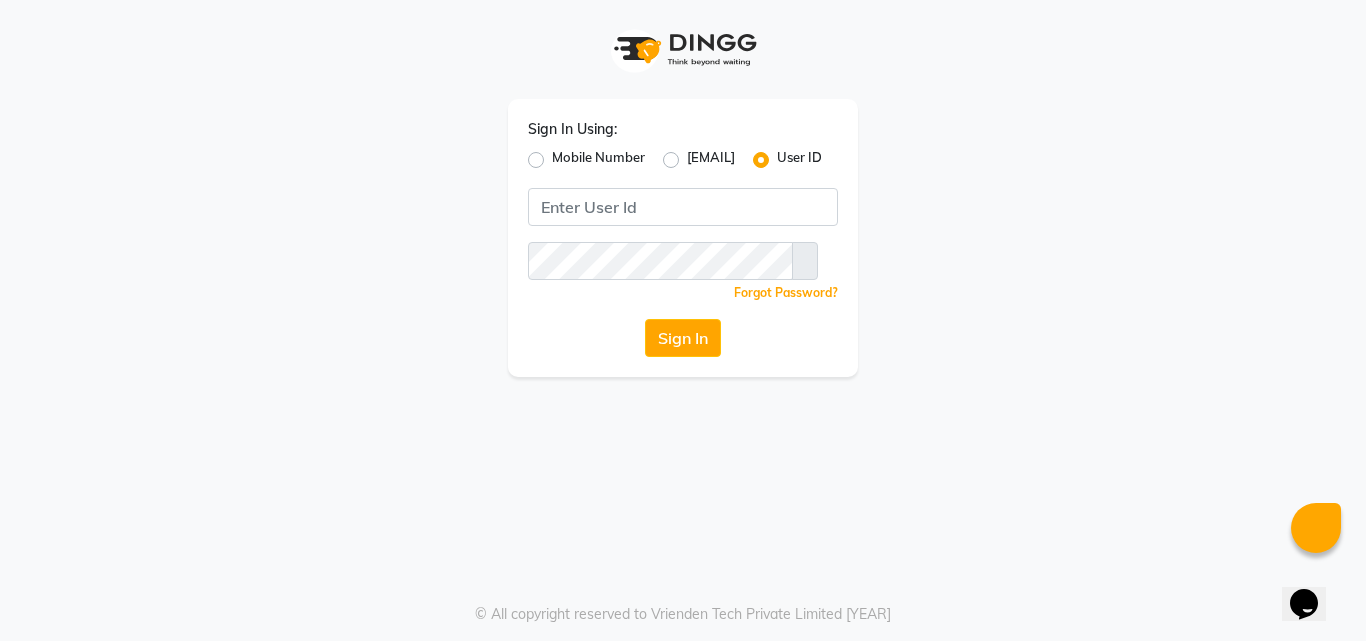 click on "[MOBILE NUMBER]" at bounding box center (598, 160) 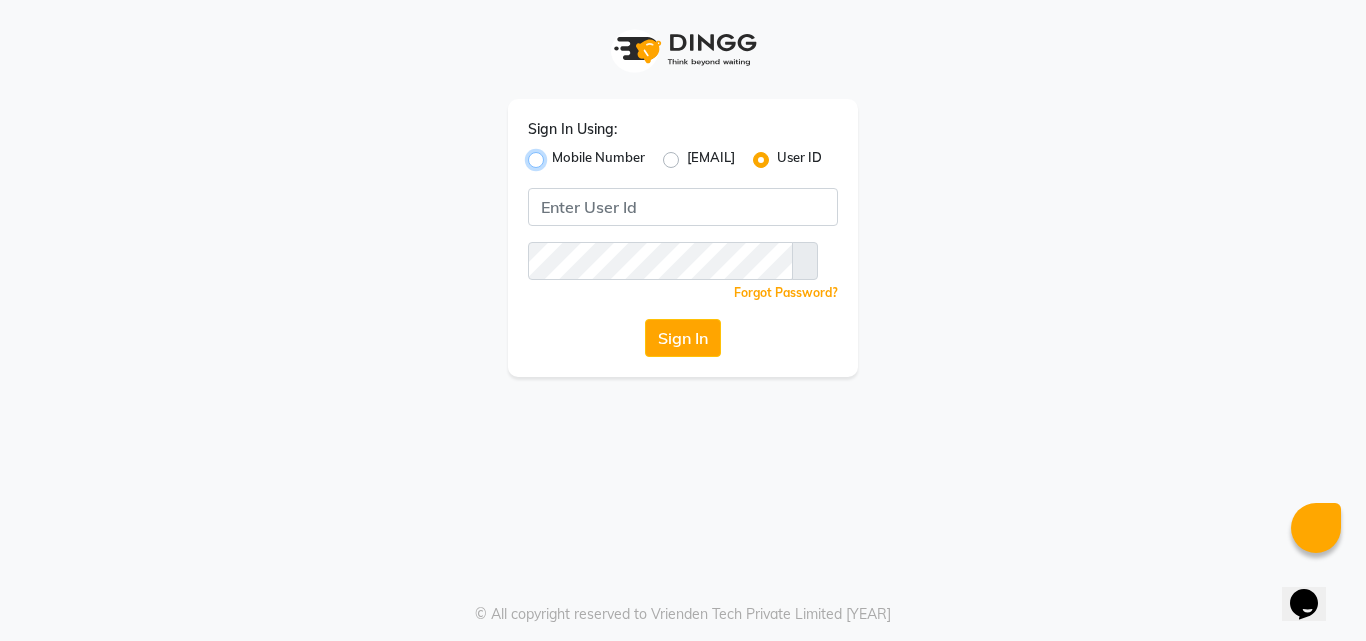click on "[MOBILE NUMBER]" at bounding box center [558, 154] 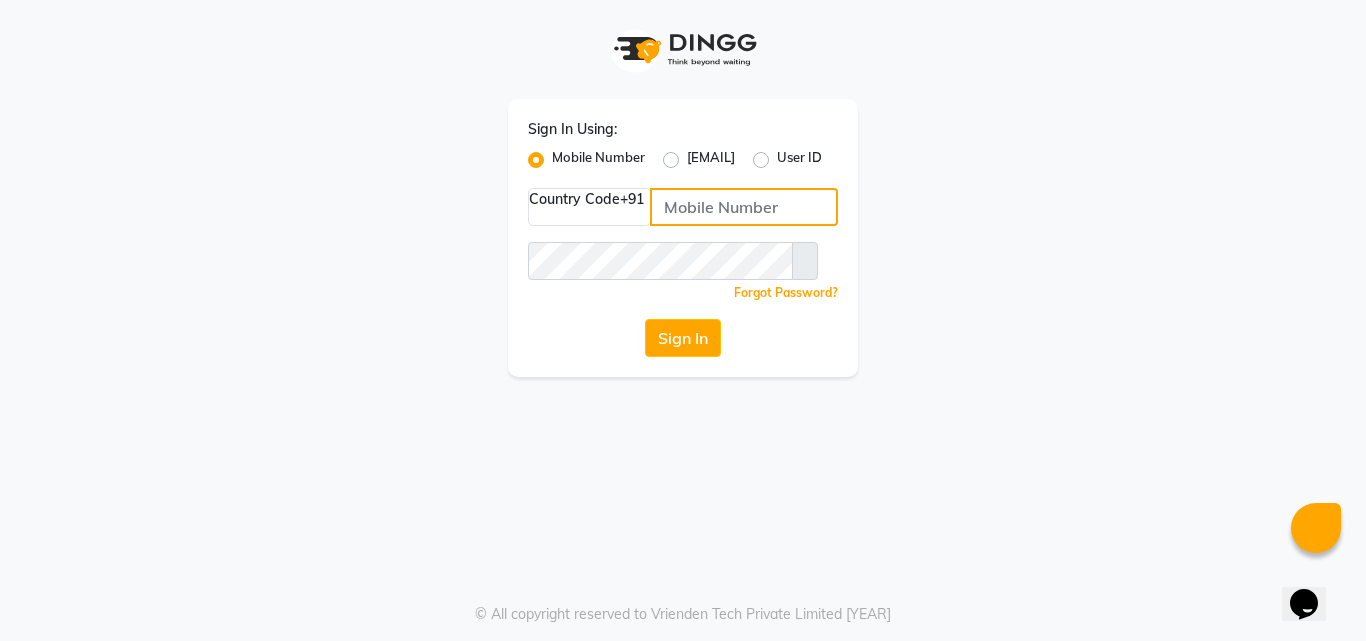 click at bounding box center (744, 207) 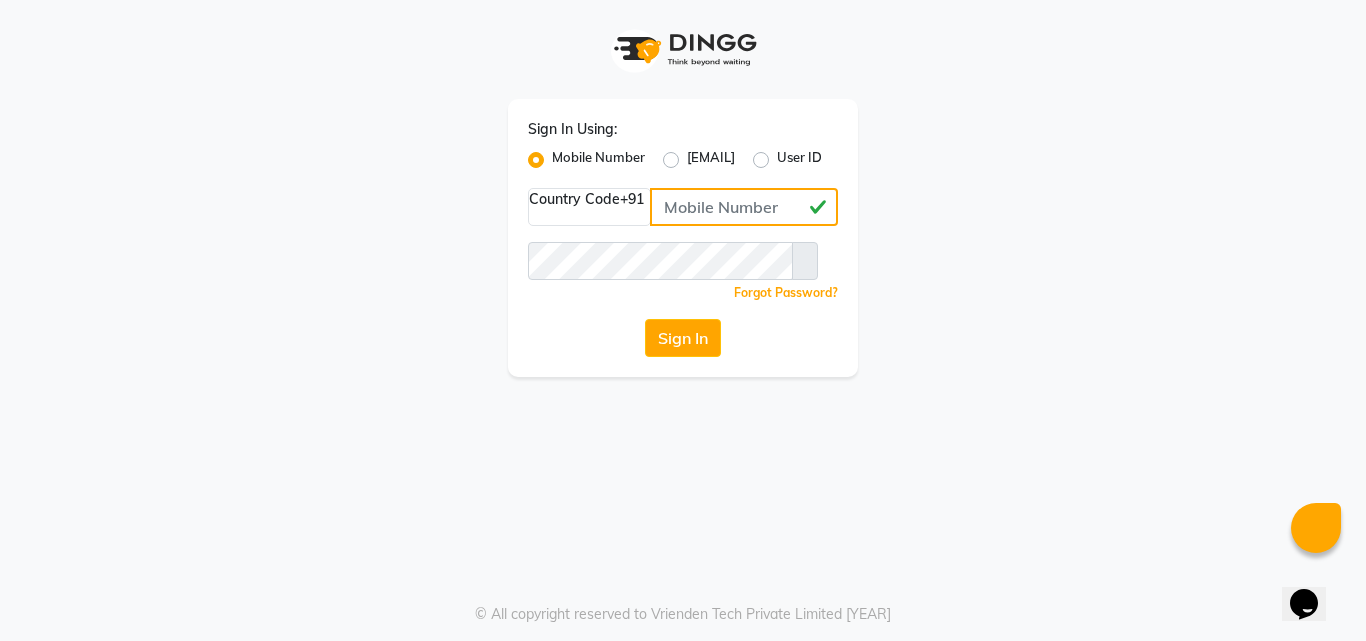 drag, startPoint x: 605, startPoint y: 204, endPoint x: 731, endPoint y: 190, distance: 126.77539 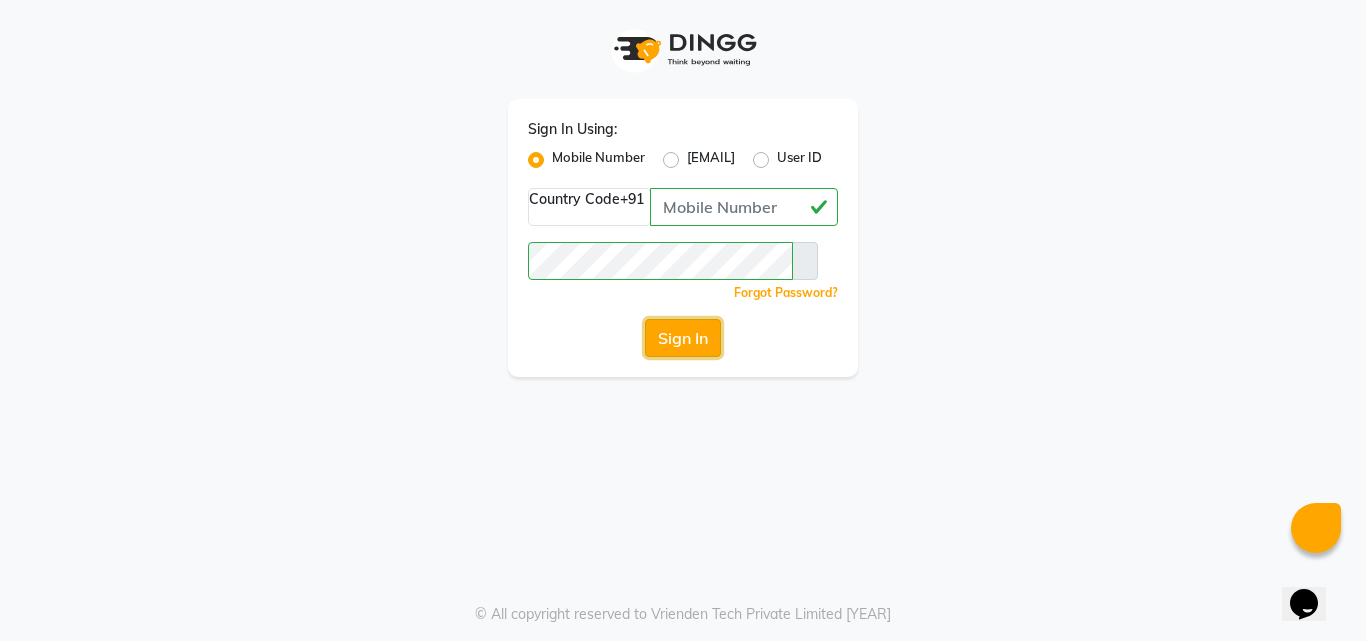 click on "Sign In" at bounding box center [683, 338] 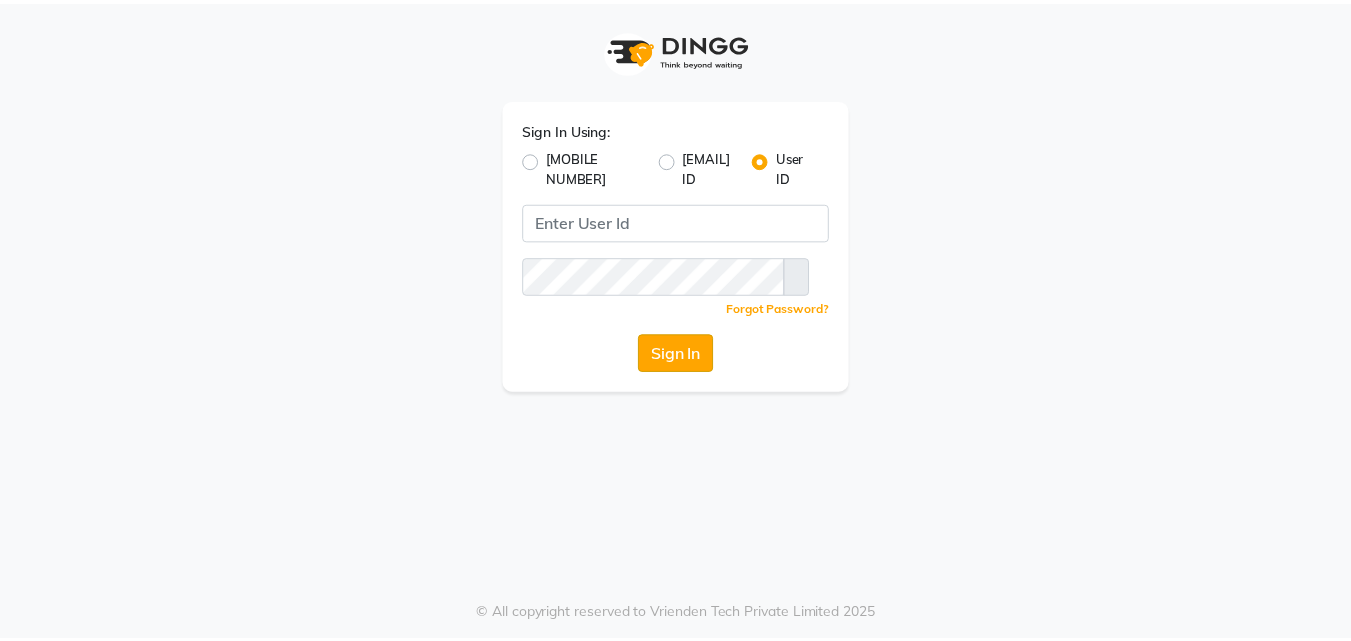 scroll, scrollTop: 0, scrollLeft: 0, axis: both 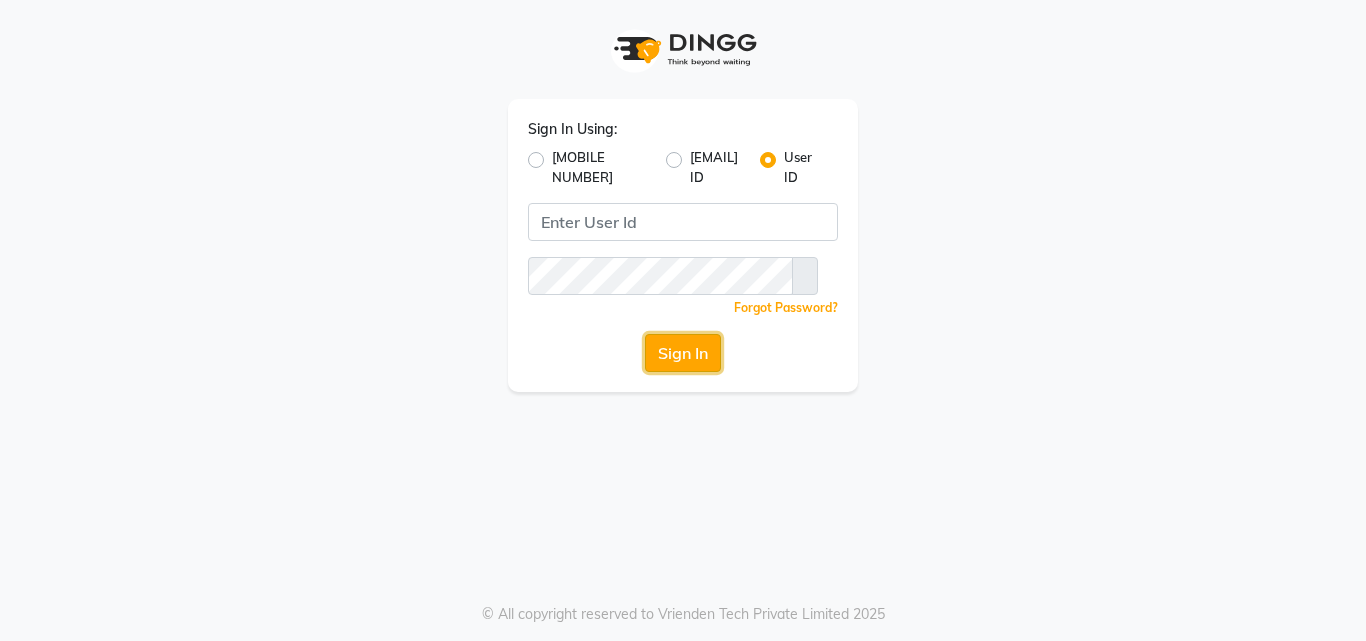 click on "Sign In" at bounding box center [683, 353] 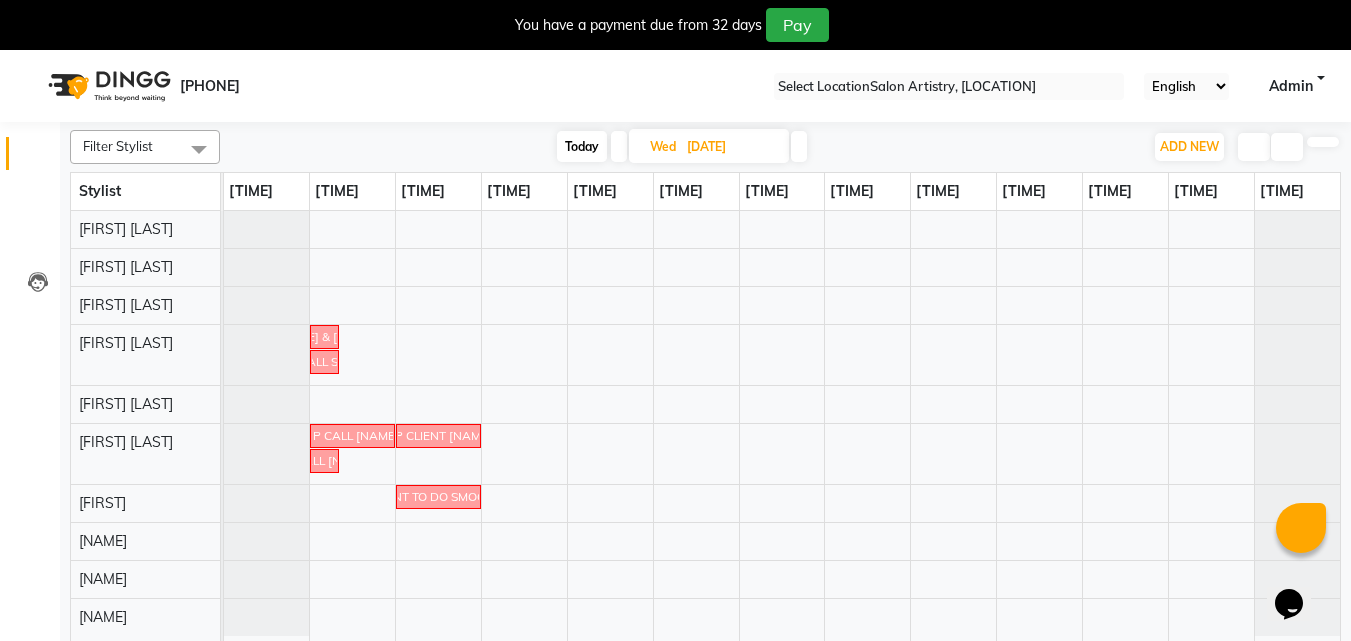 scroll, scrollTop: 0, scrollLeft: 0, axis: both 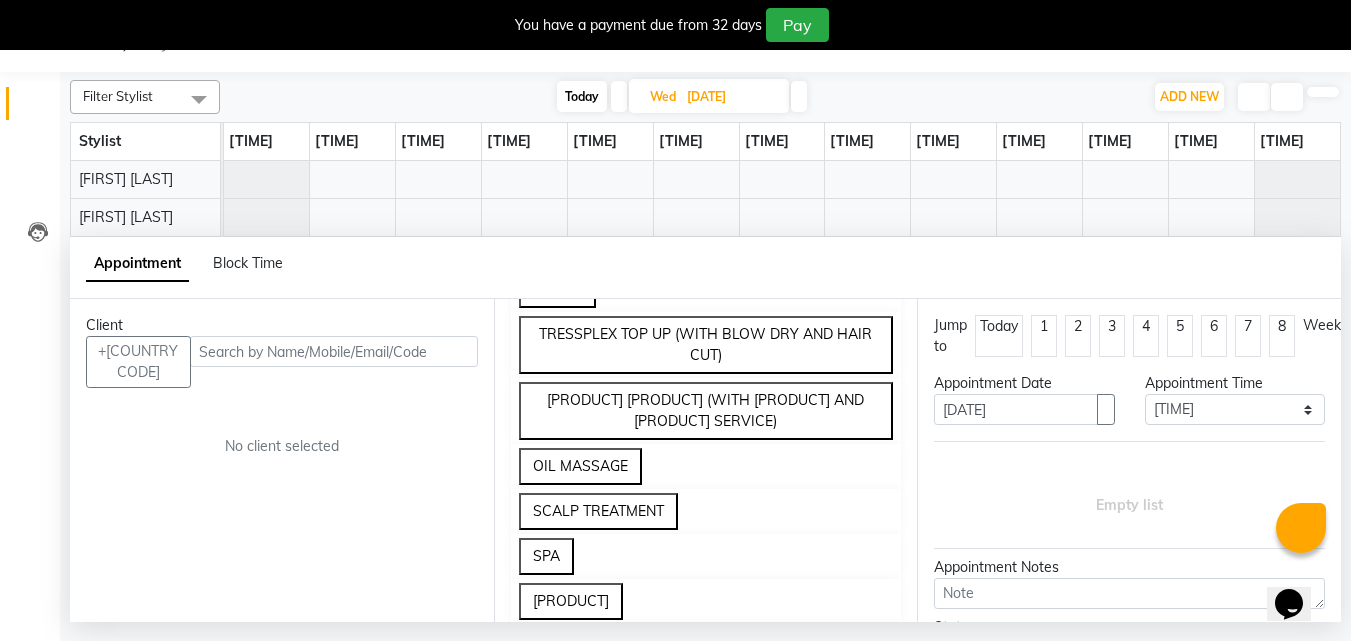click on "TEXTURE (BOTOPLEX FOR CURLY HAIR)" at bounding box center [666, 244] 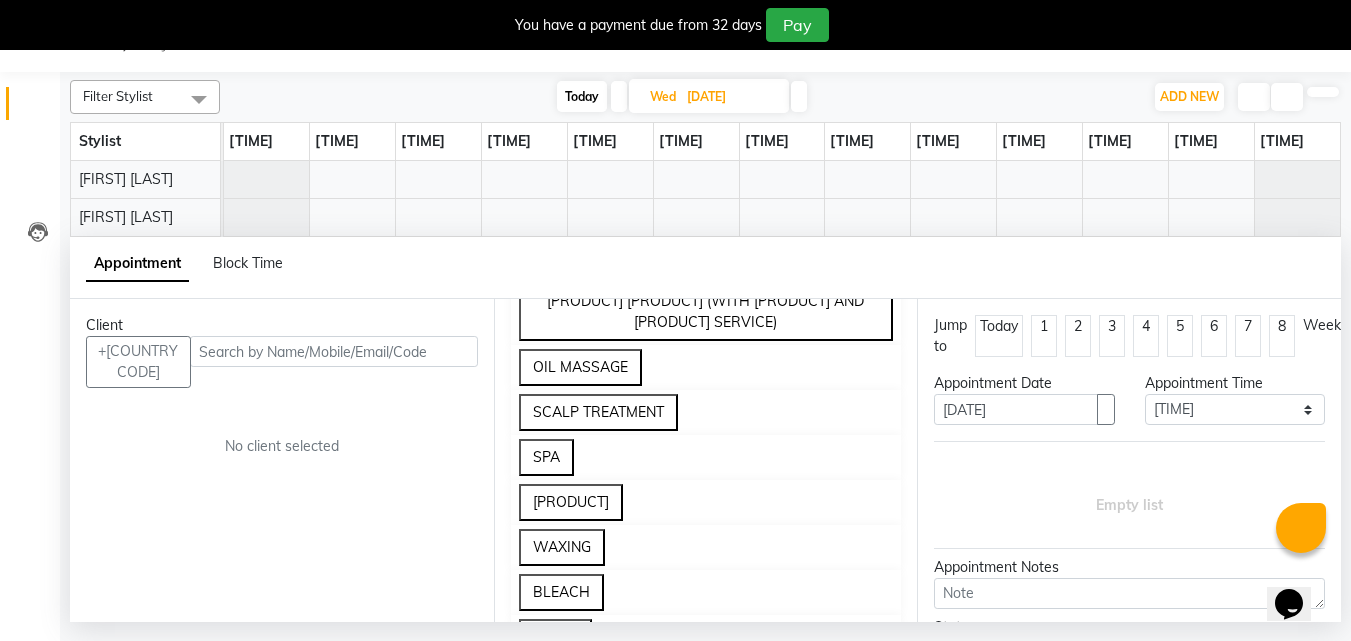 scroll, scrollTop: 2200, scrollLeft: 0, axis: vertical 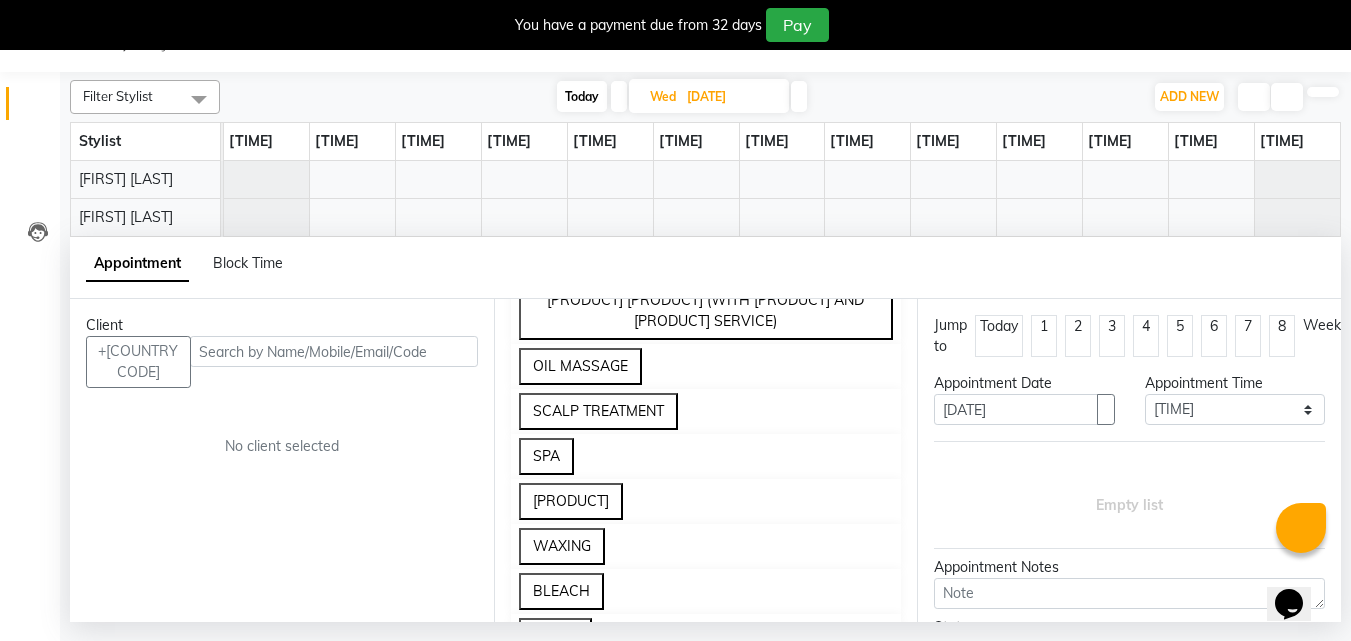 drag, startPoint x: 544, startPoint y: 375, endPoint x: 673, endPoint y: 389, distance: 129.75746 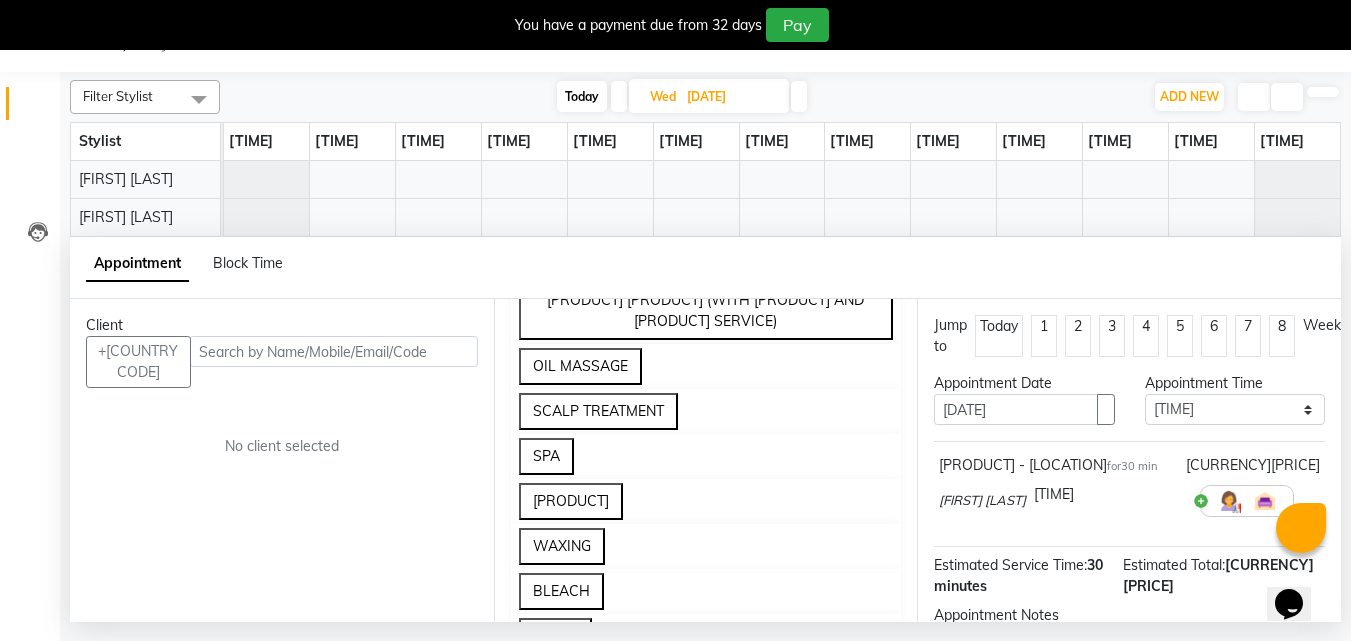 drag, startPoint x: 531, startPoint y: 379, endPoint x: 741, endPoint y: 387, distance: 210.15233 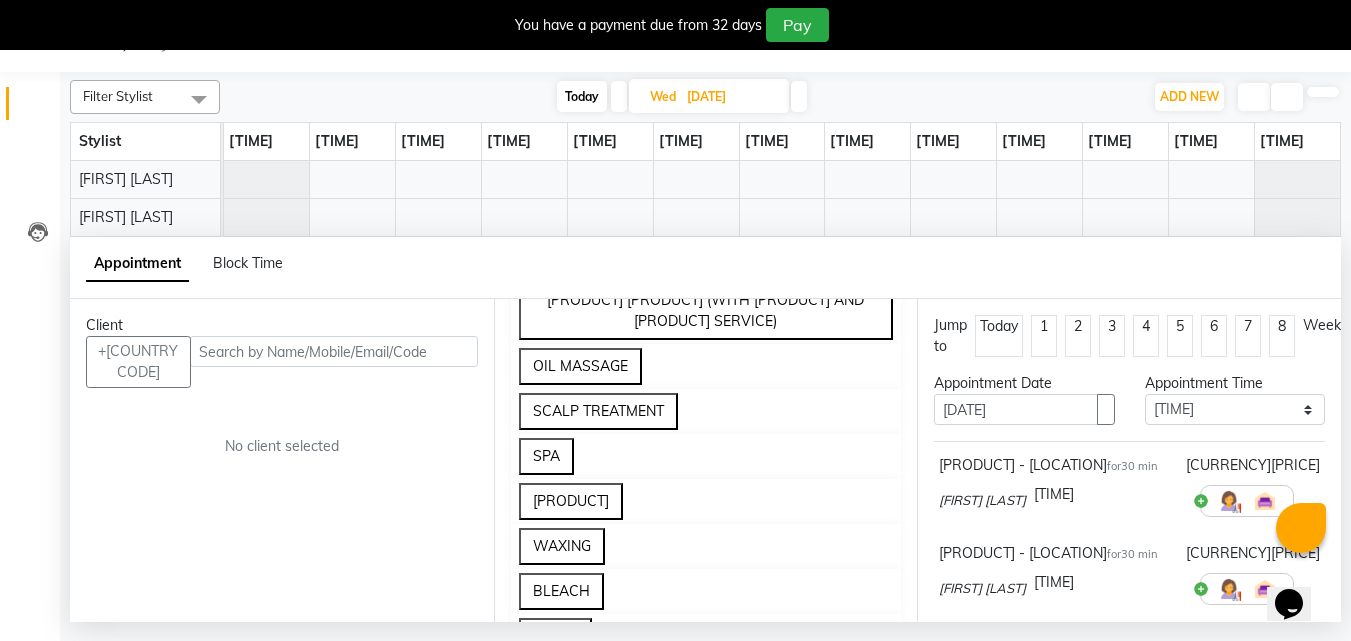 copy on "[PRODUCT]" 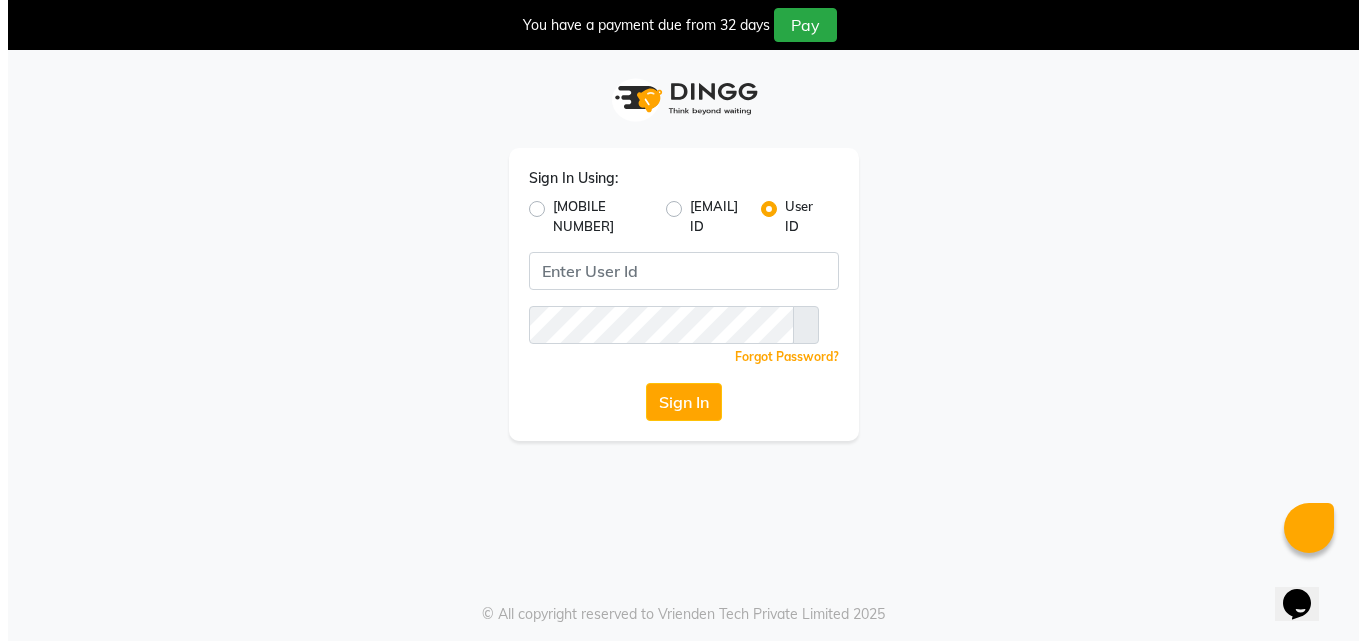 scroll, scrollTop: 0, scrollLeft: 0, axis: both 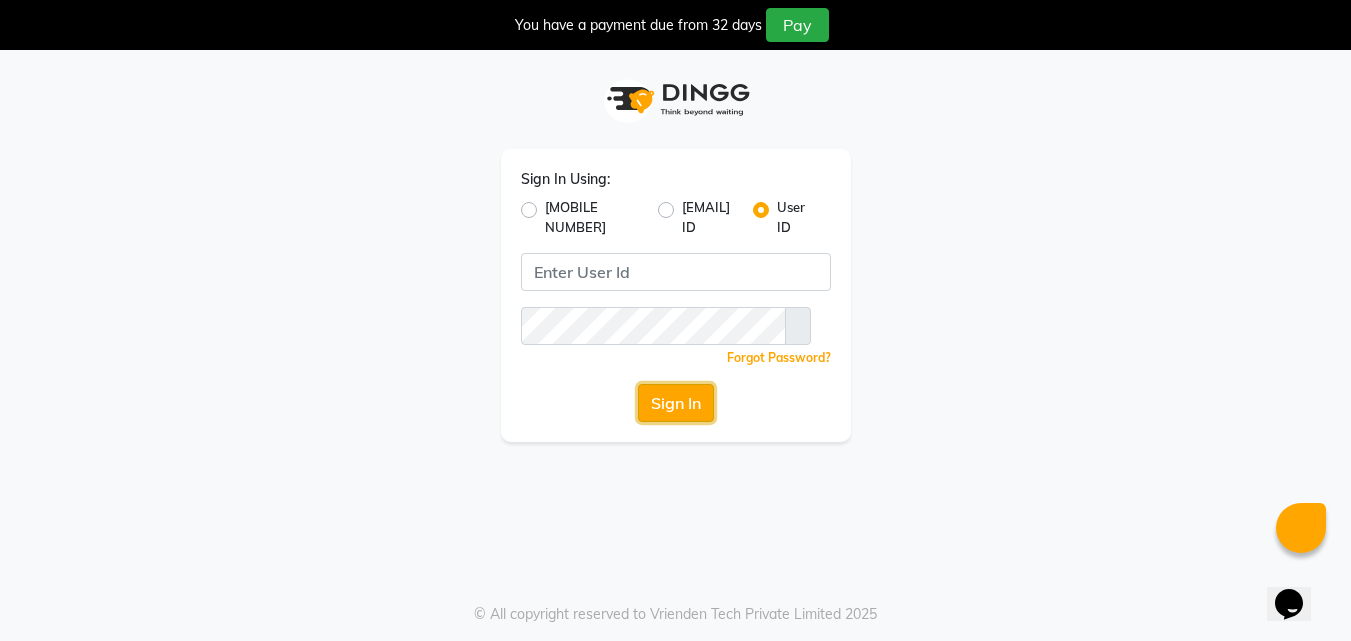 click on "Sign In" at bounding box center (676, 403) 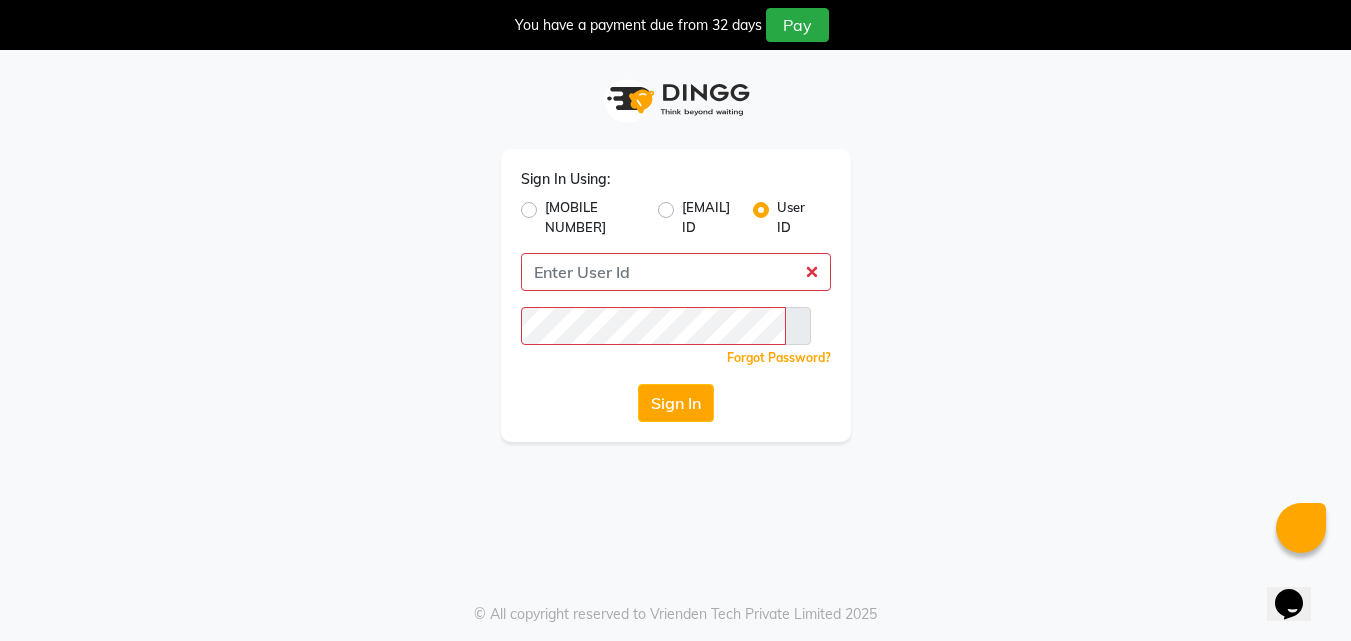drag, startPoint x: 537, startPoint y: 205, endPoint x: 547, endPoint y: 217, distance: 15.6205 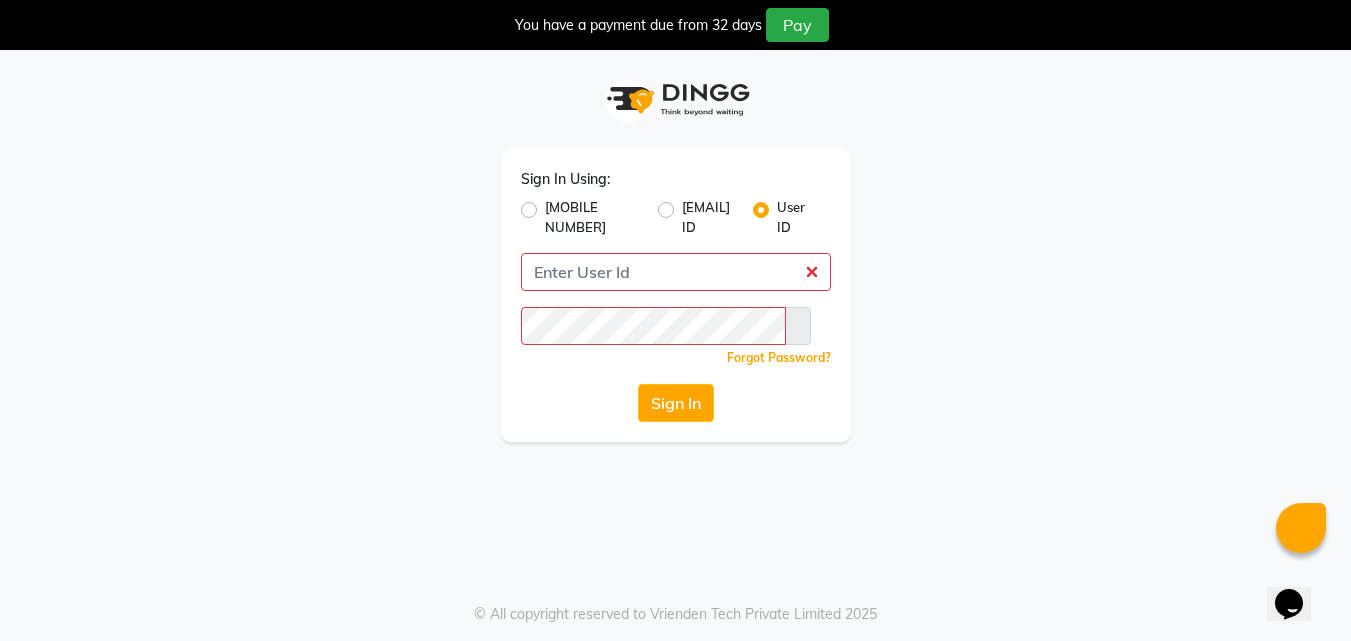 click on "[MOBILE NUMBER]" at bounding box center [594, 217] 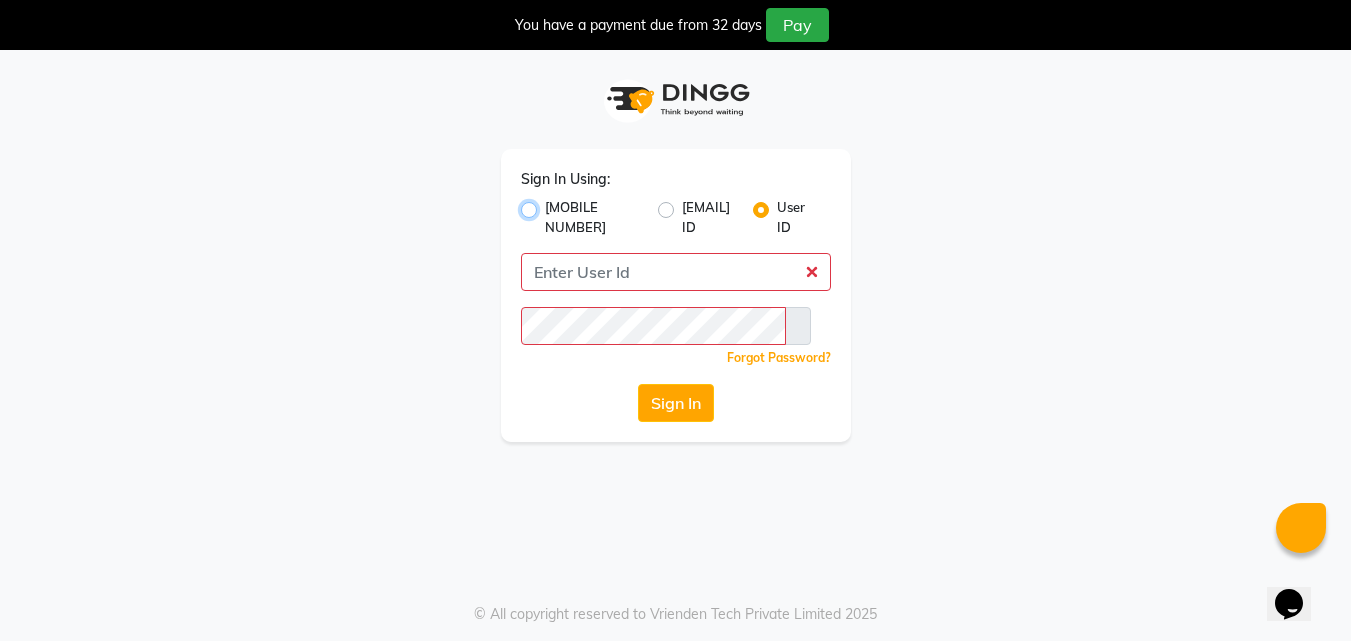 click on "[MOBILE NUMBER]" at bounding box center [551, 204] 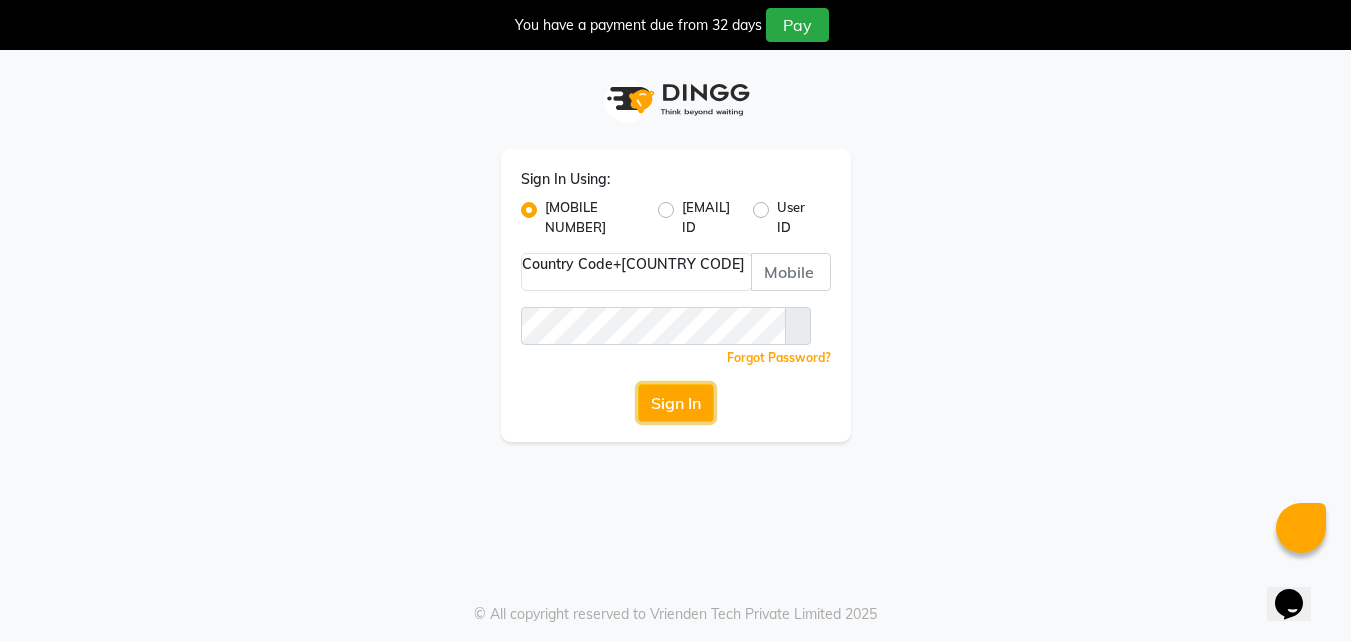 drag, startPoint x: 677, startPoint y: 394, endPoint x: 681, endPoint y: 412, distance: 18.439089 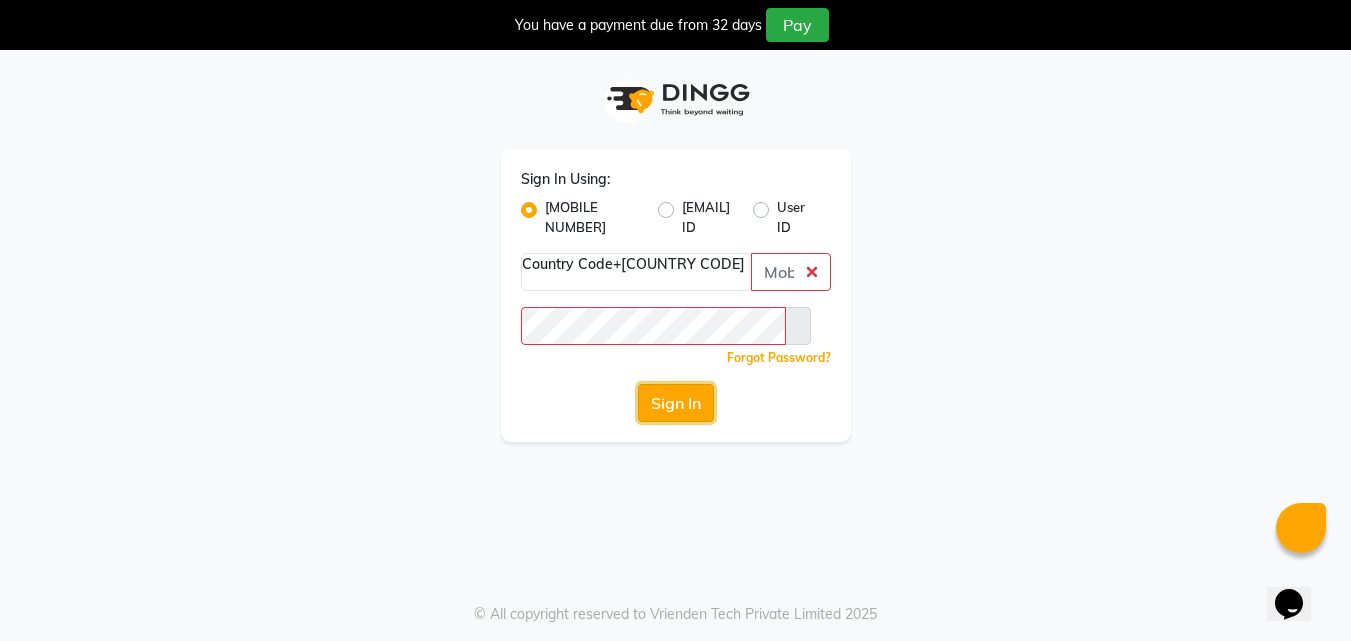 click on "Sign In" at bounding box center [676, 403] 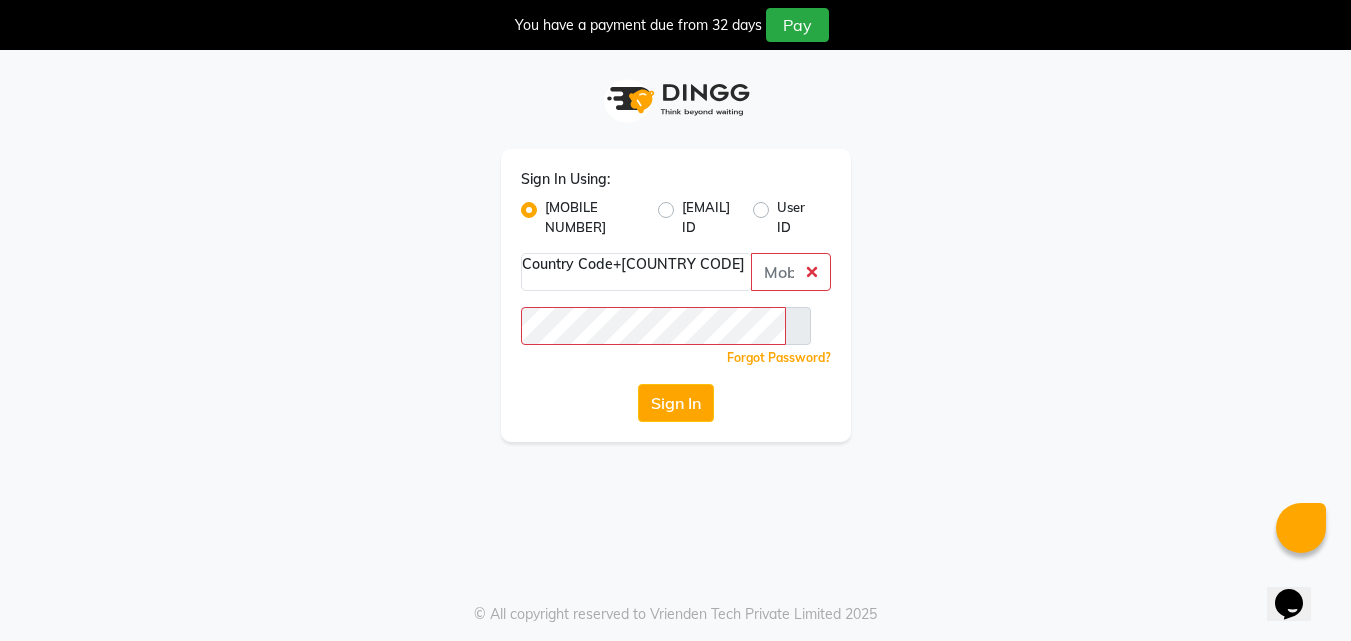 click at bounding box center (1335, 8) 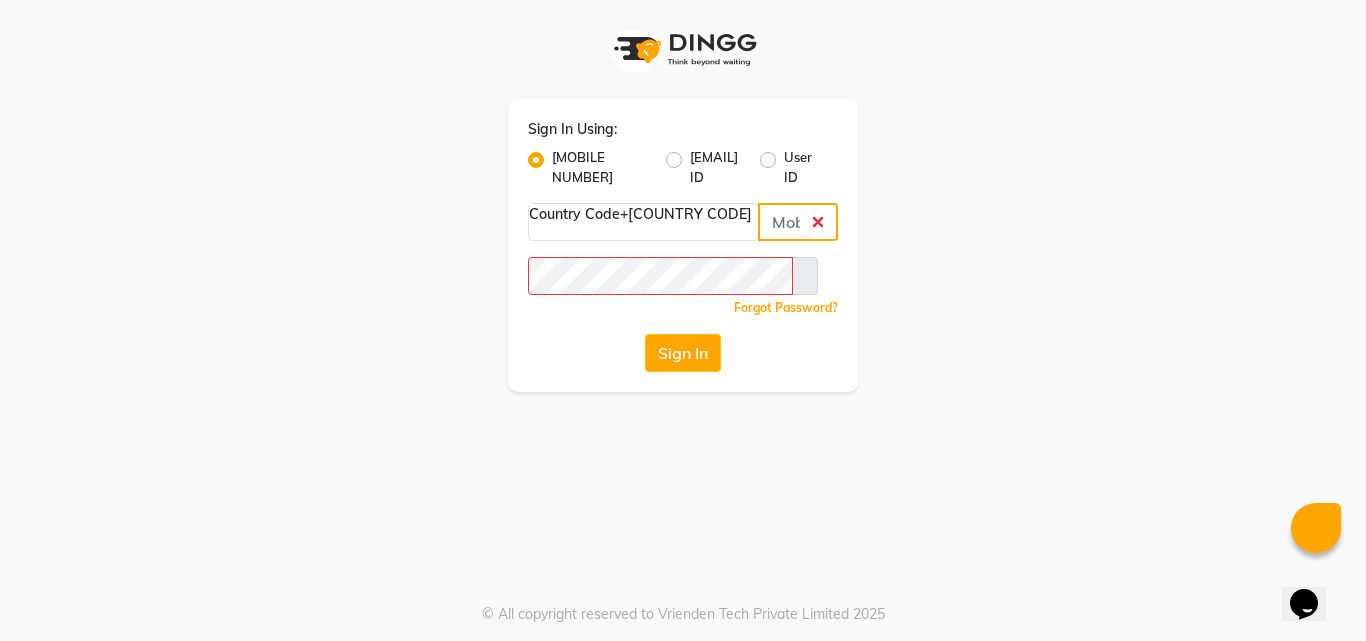 click at bounding box center [798, 222] 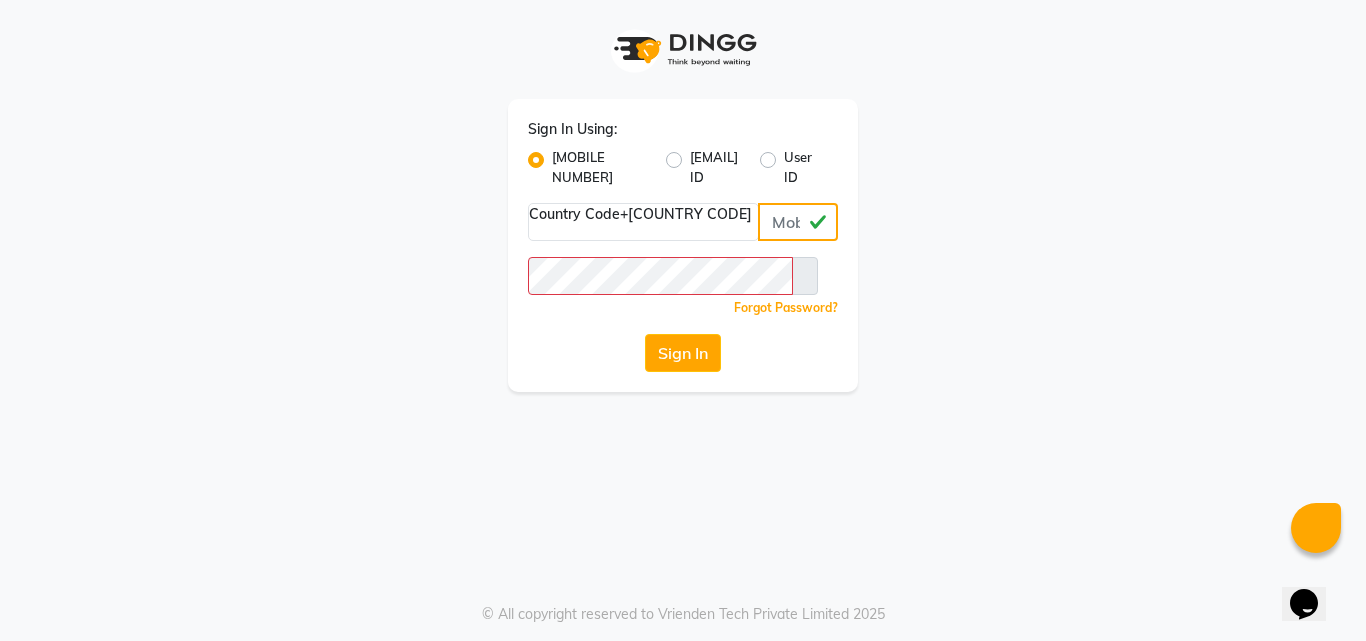 type on "[PHONE]" 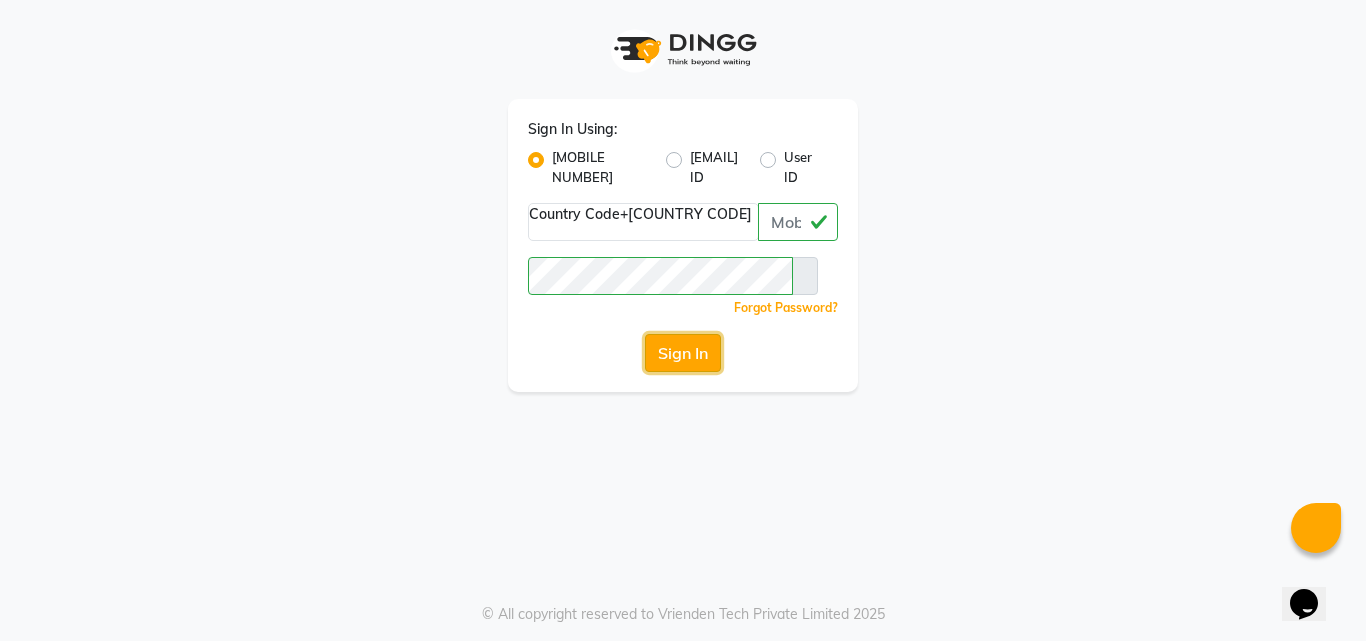 click on "Sign In" at bounding box center [683, 353] 